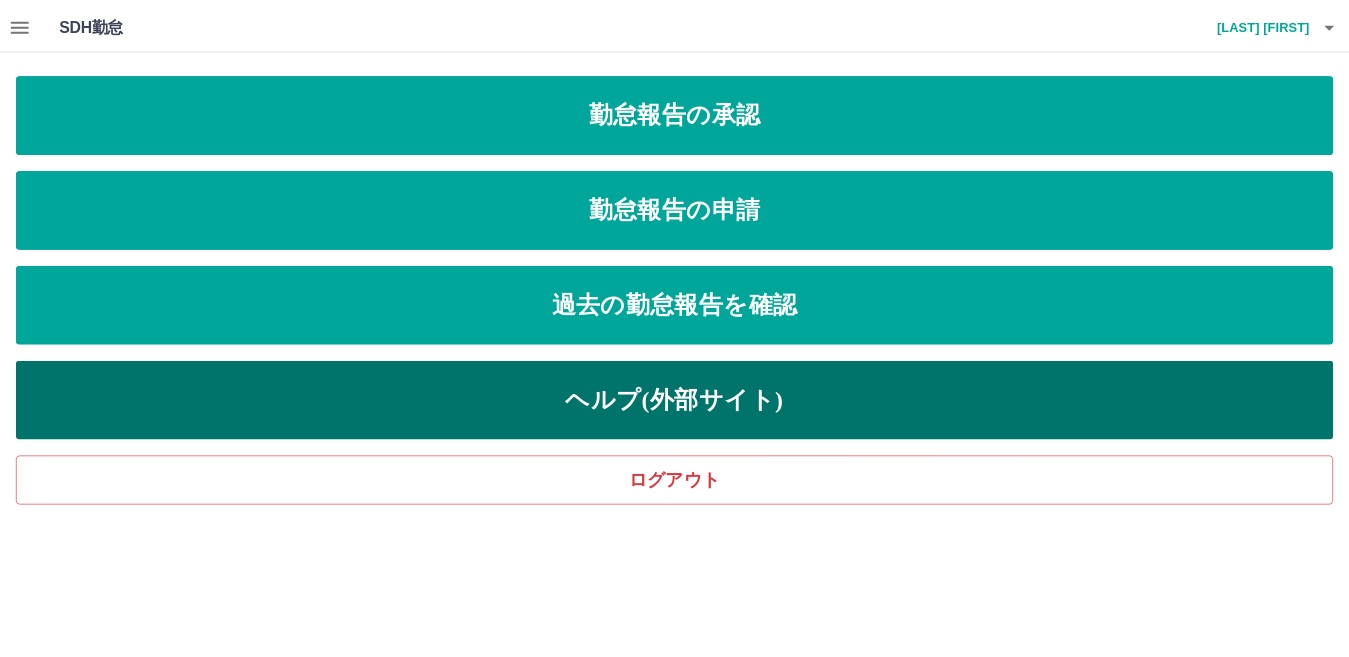 scroll, scrollTop: 0, scrollLeft: 0, axis: both 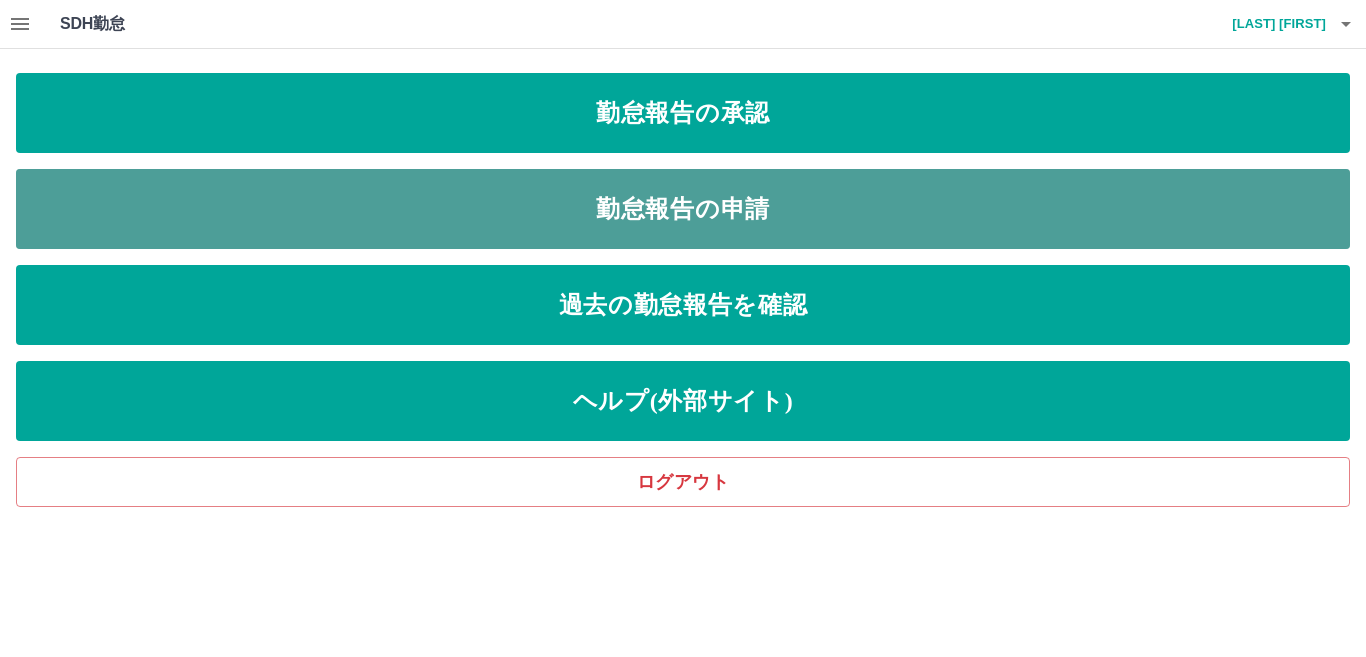 click on "勤怠報告の申請" at bounding box center [683, 209] 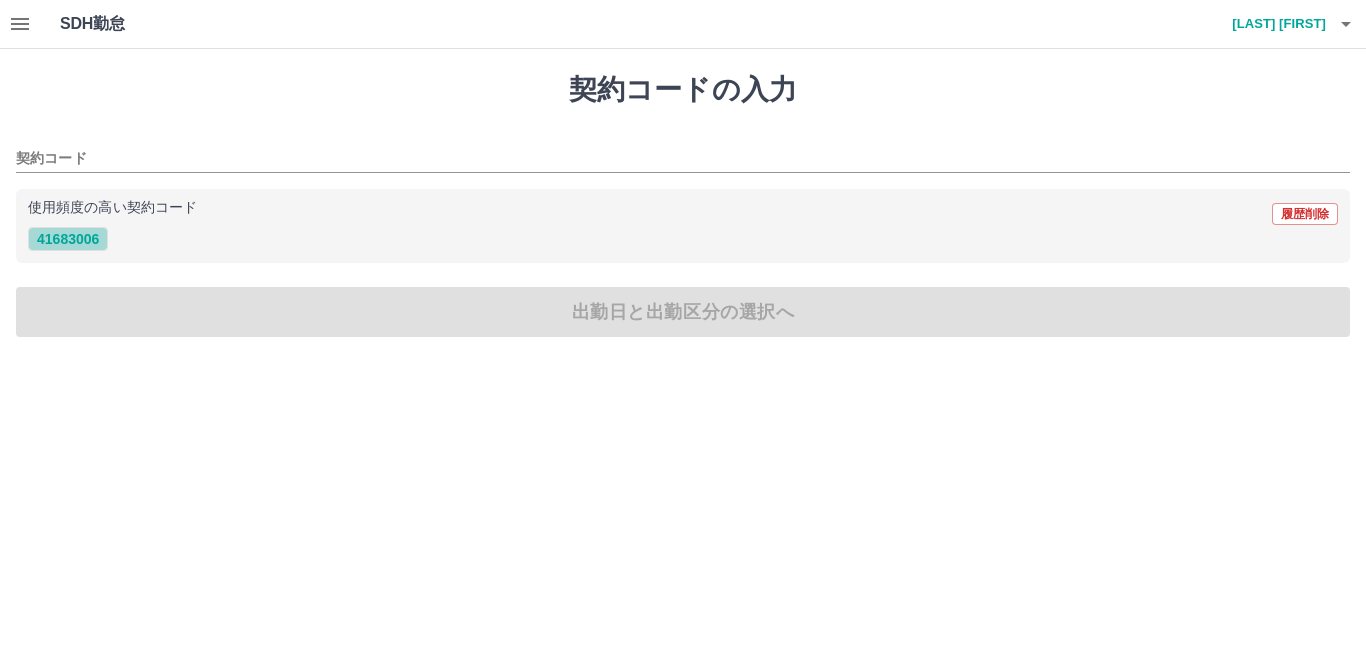 click on "41683006" at bounding box center (68, 239) 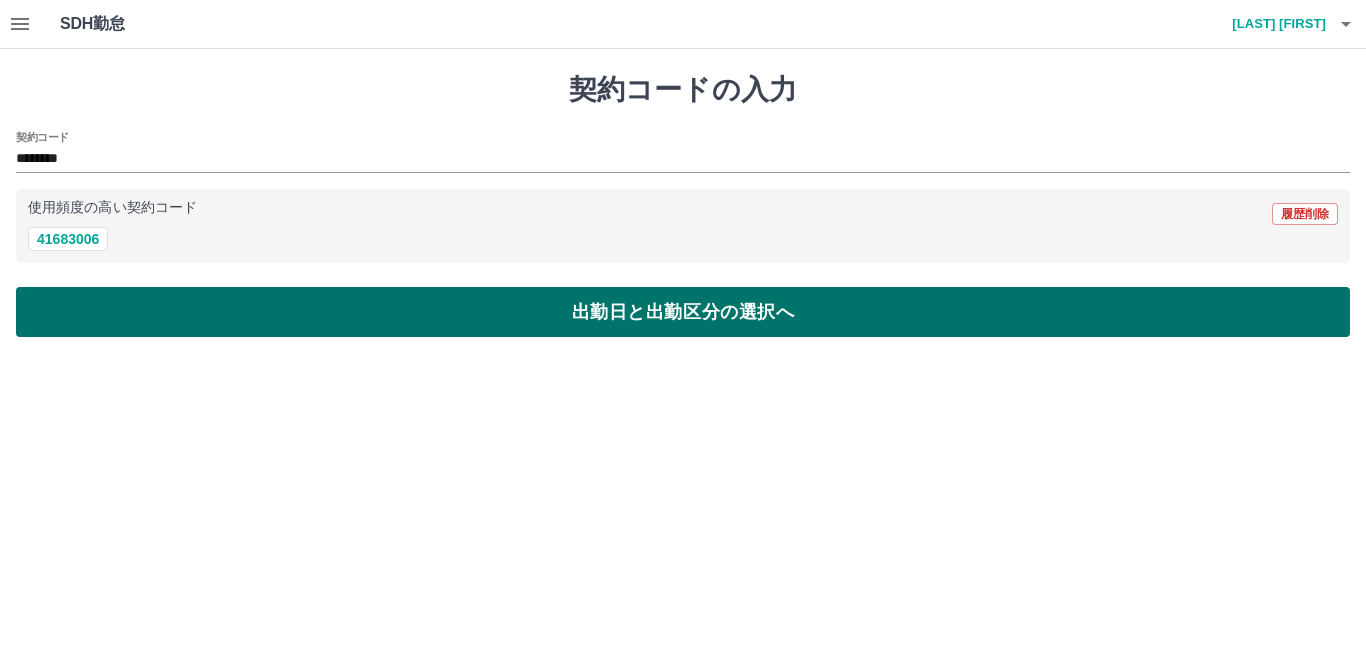 click on "出勤日と出勤区分の選択へ" at bounding box center (683, 312) 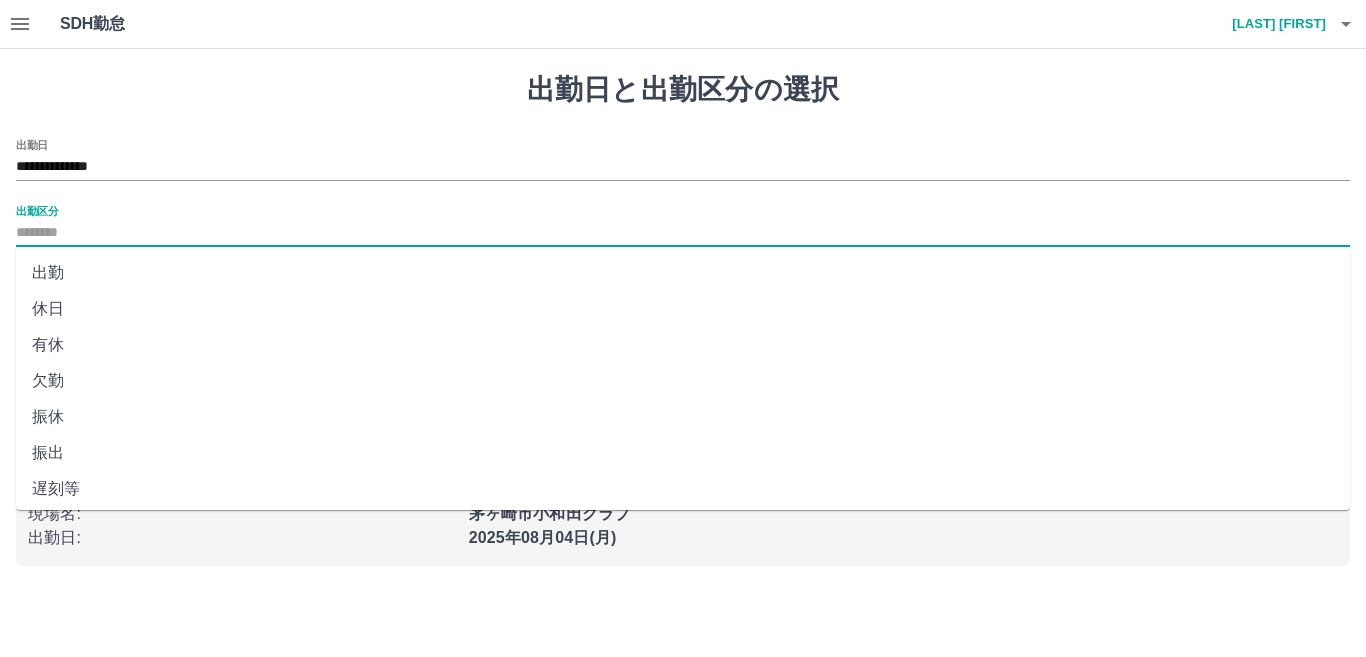 click on "出勤区分" at bounding box center (683, 233) 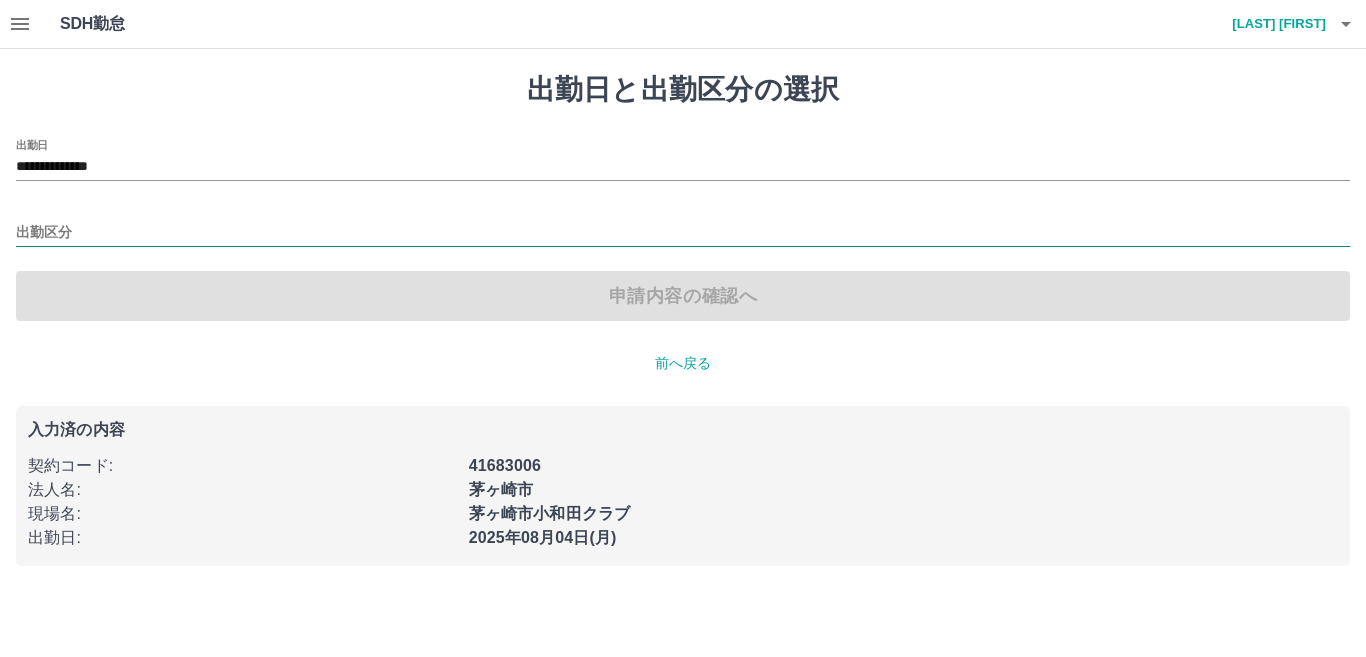 click on "出勤区分" at bounding box center [683, 233] 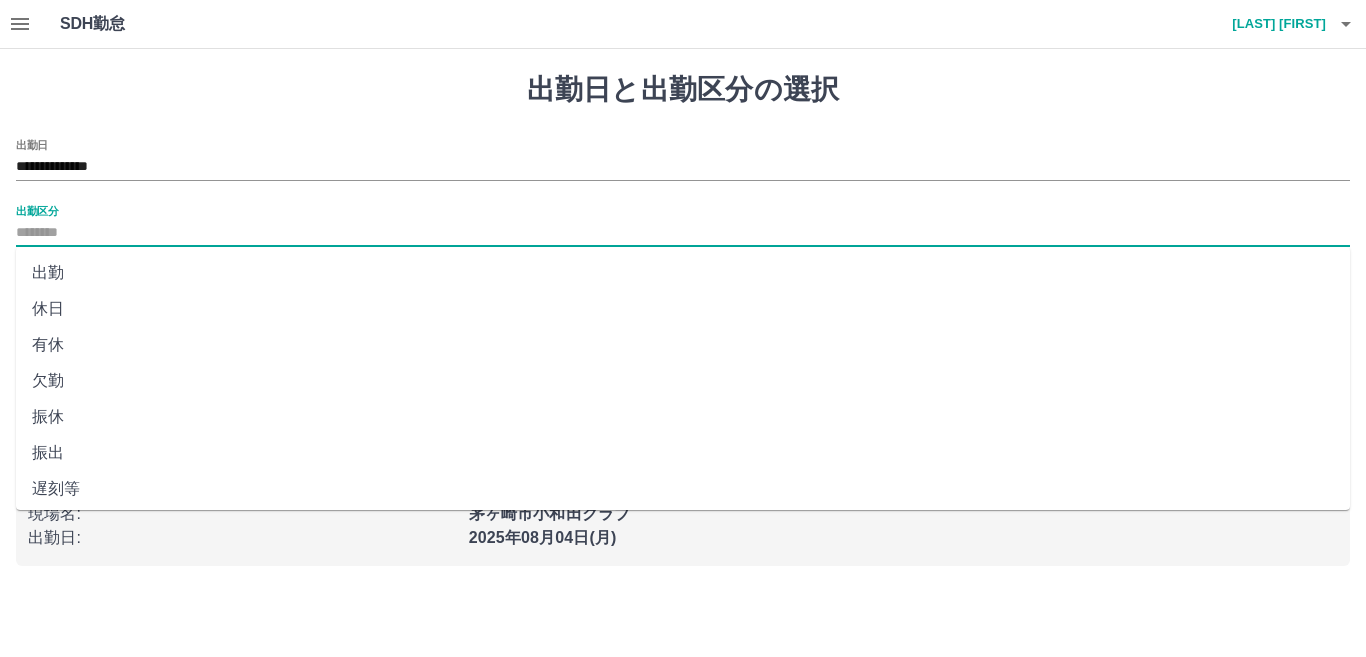 click on "出勤" at bounding box center (683, 273) 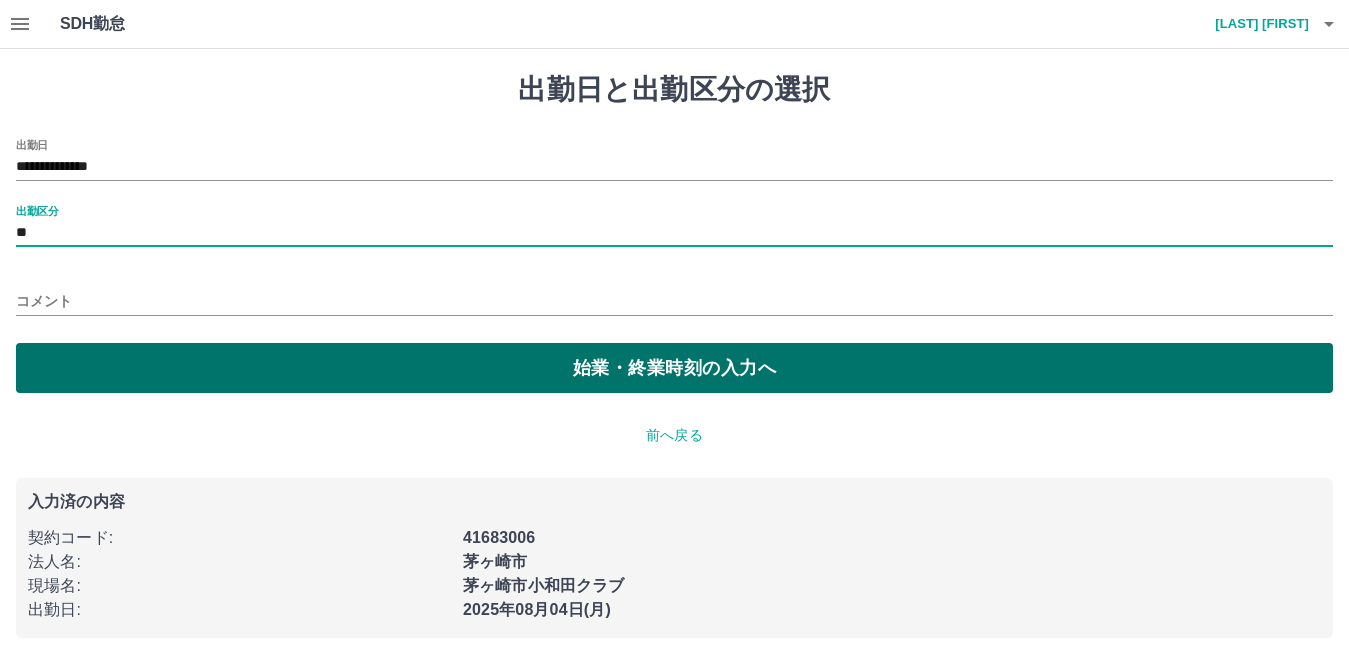 click on "始業・終業時刻の入力へ" at bounding box center [674, 368] 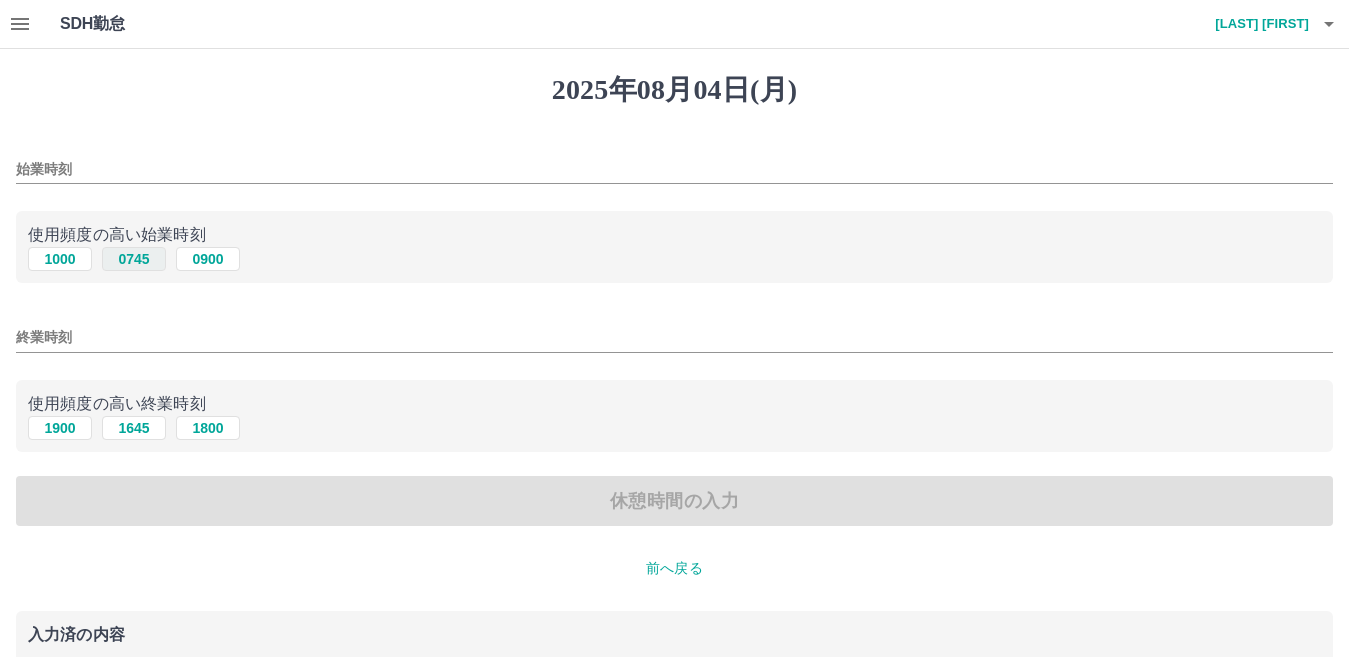click on "0745" at bounding box center (134, 259) 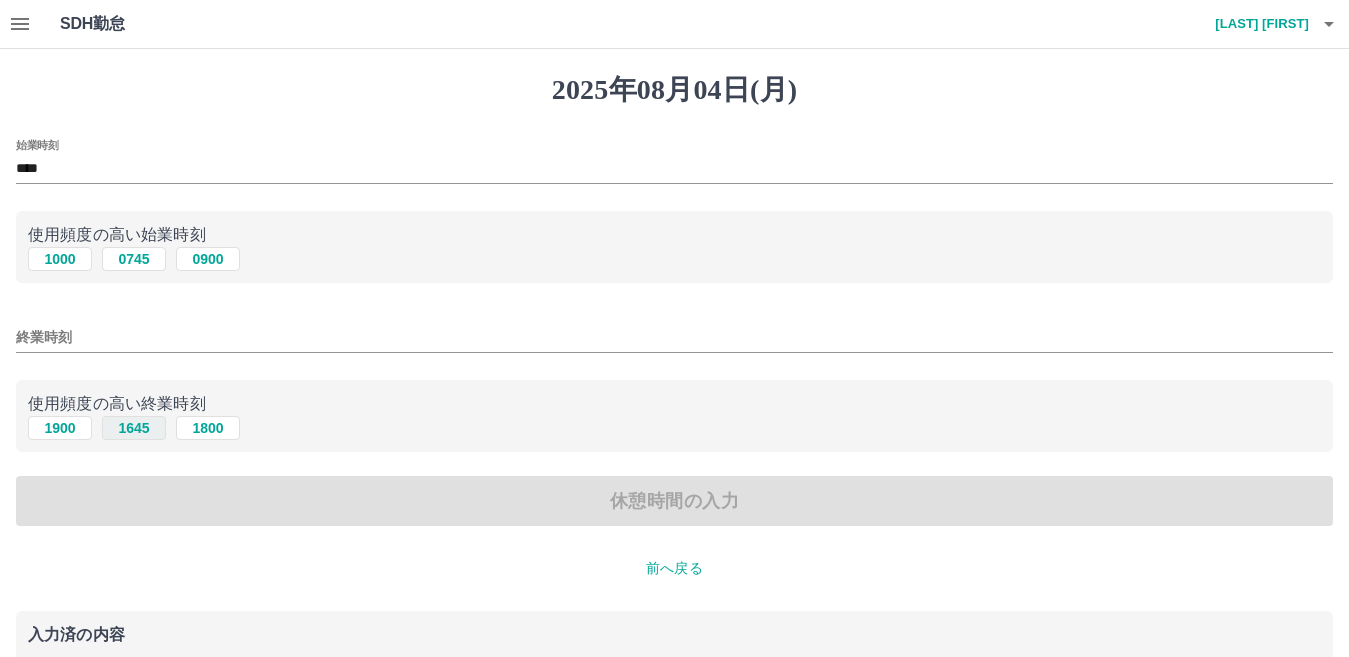 click on "1645" at bounding box center (134, 428) 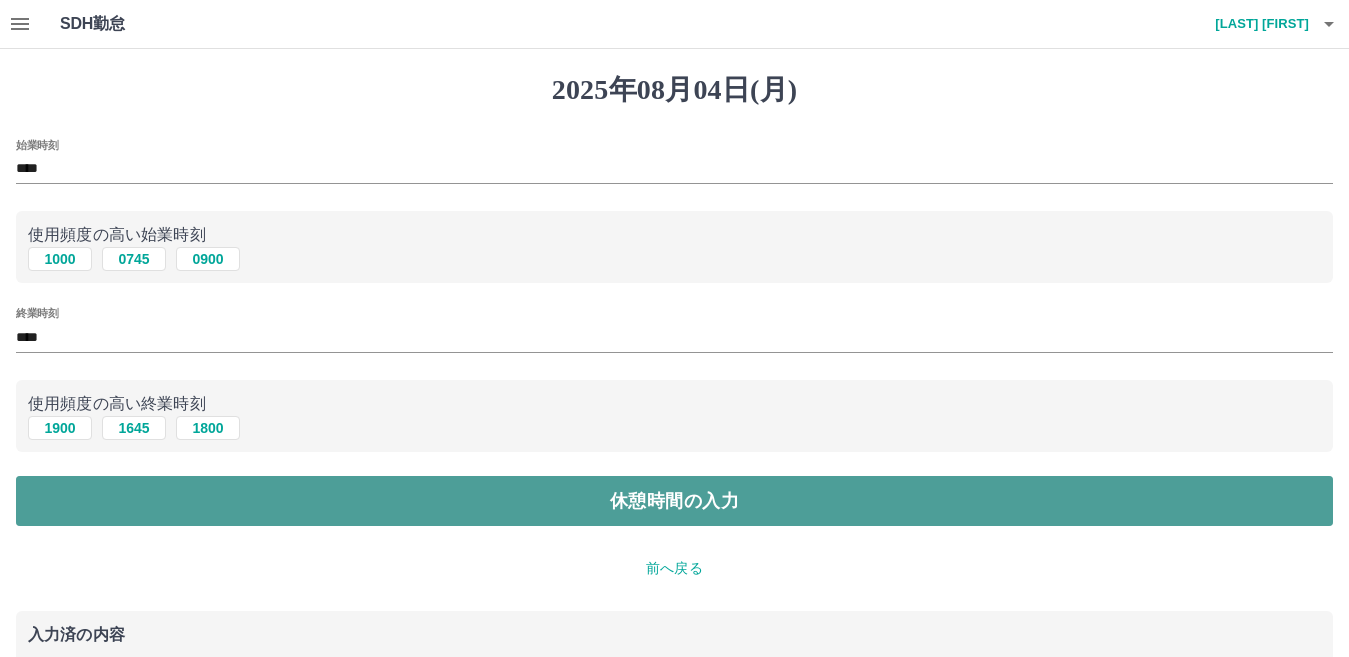 click on "休憩時間の入力" at bounding box center (674, 501) 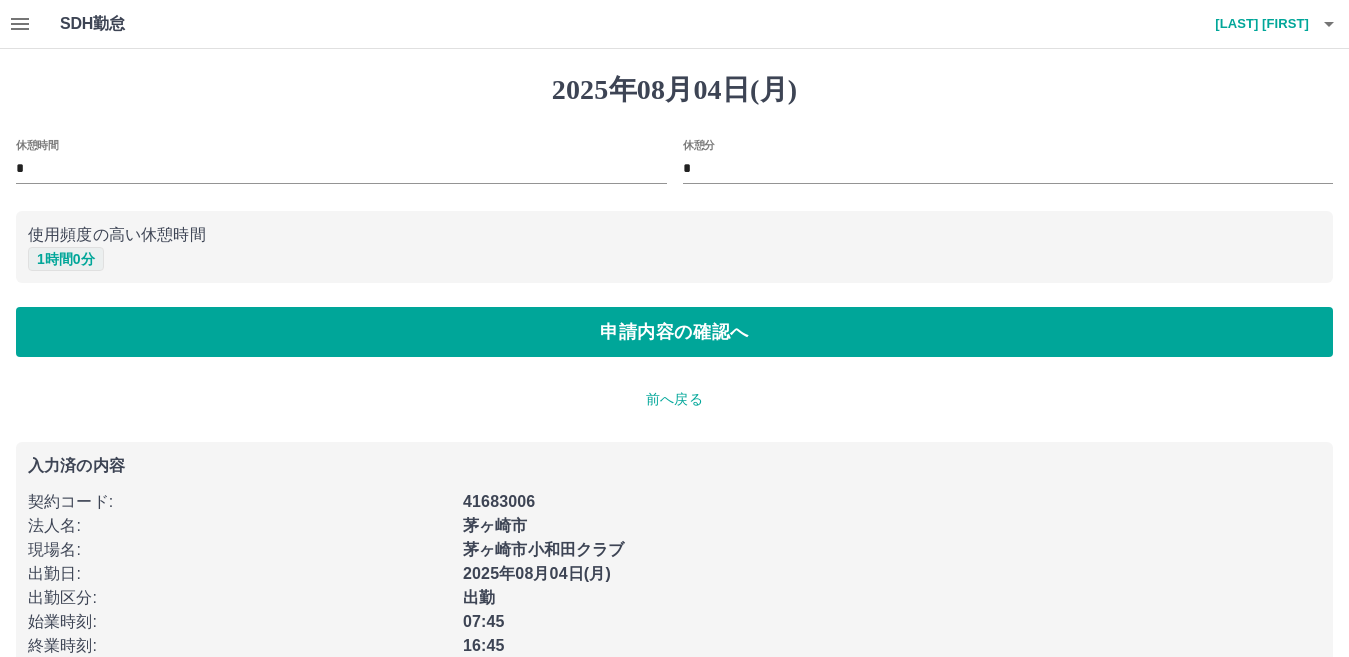 click on "1 時間 0 分" at bounding box center (66, 259) 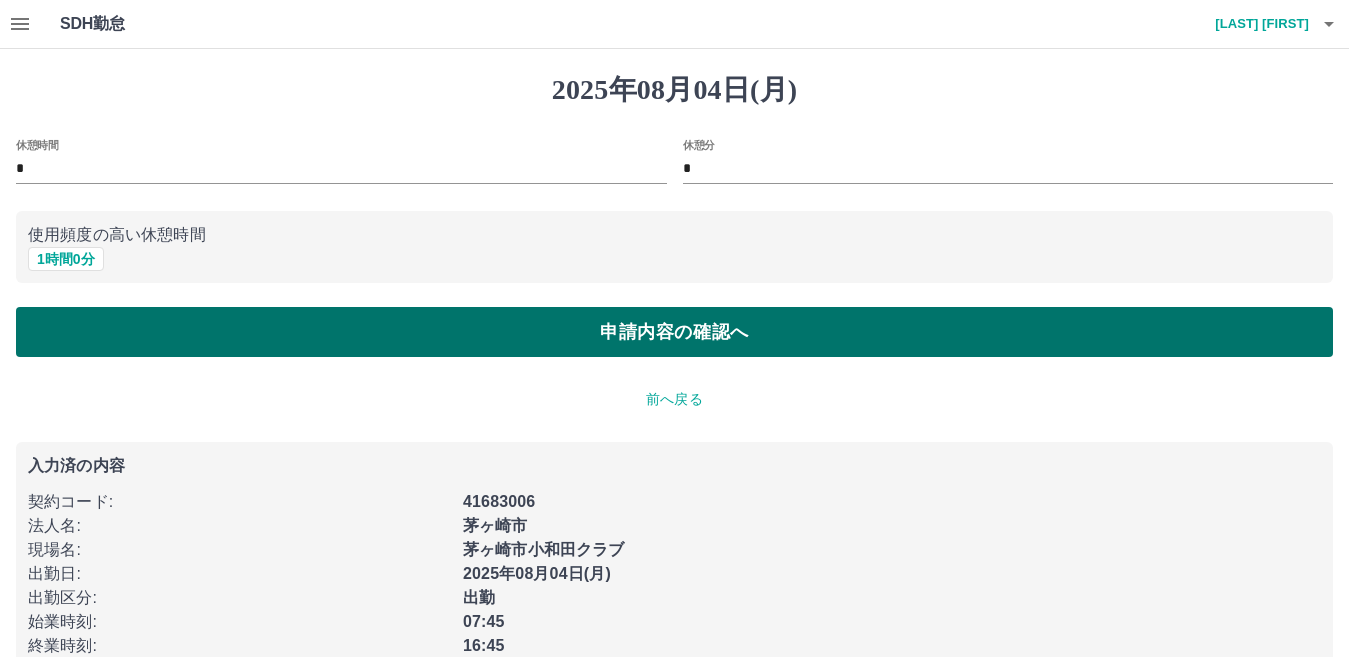 click on "申請内容の確認へ" at bounding box center (674, 332) 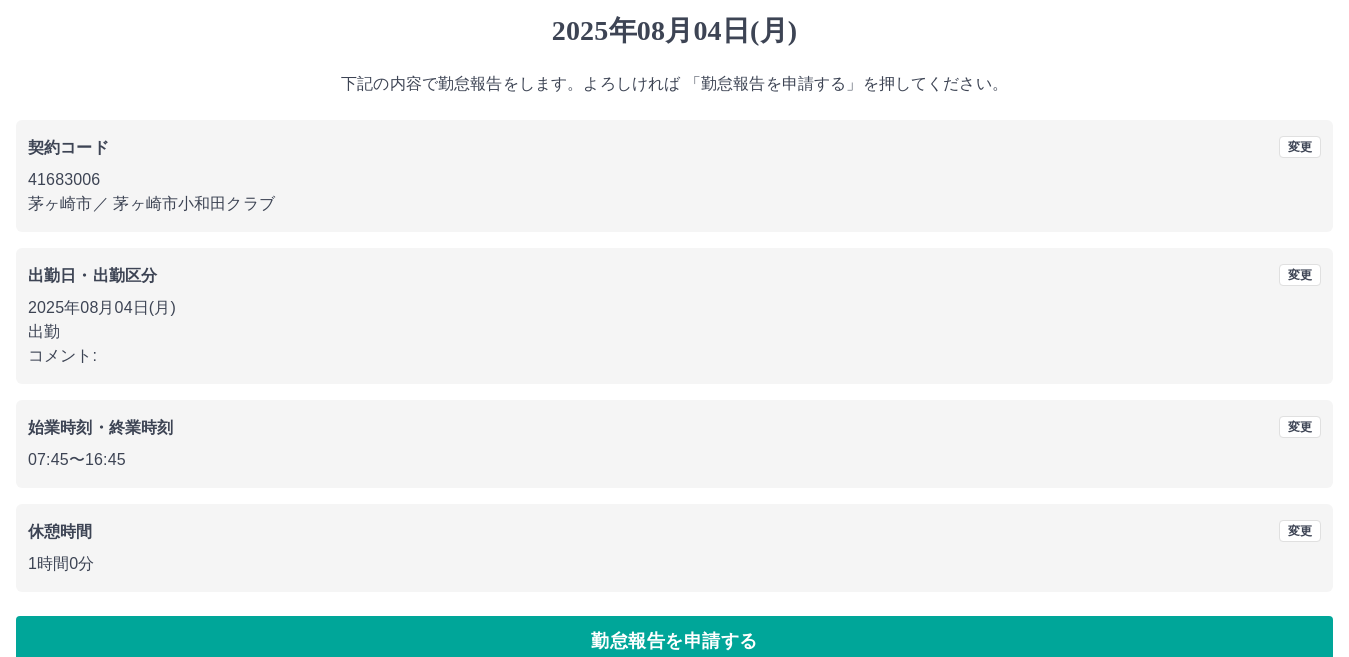 scroll, scrollTop: 92, scrollLeft: 0, axis: vertical 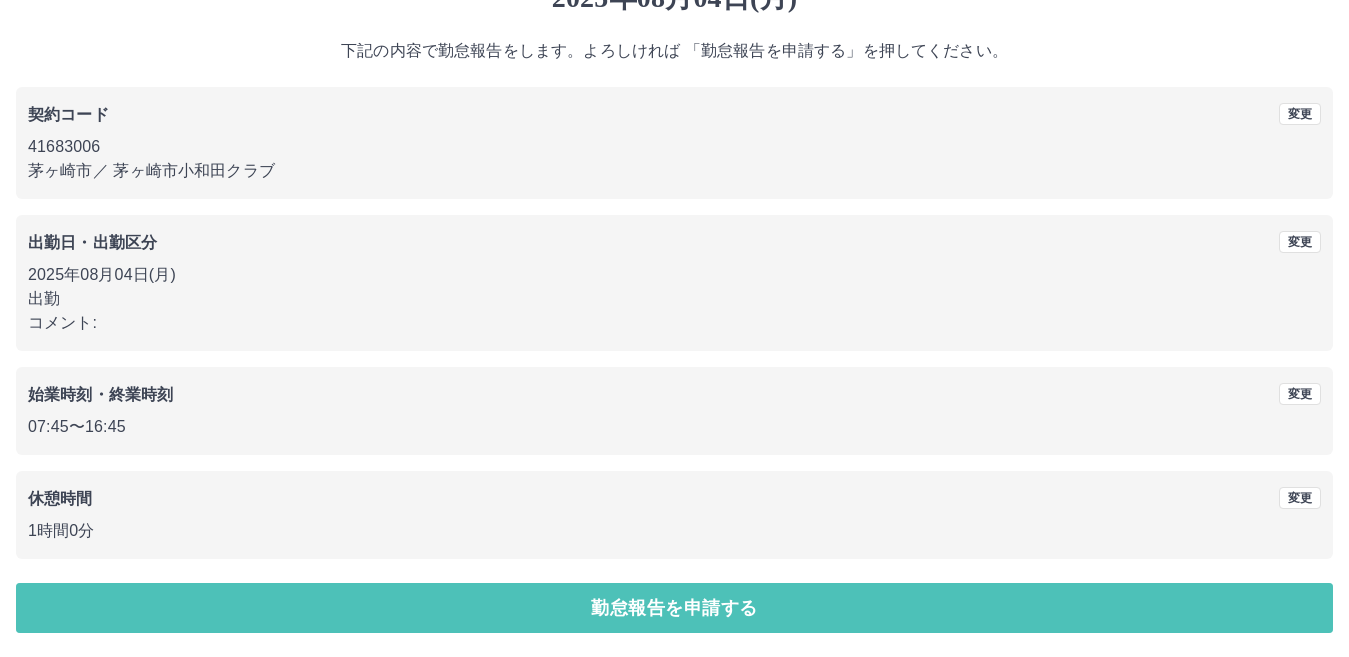 click on "勤怠報告を申請する" at bounding box center [674, 608] 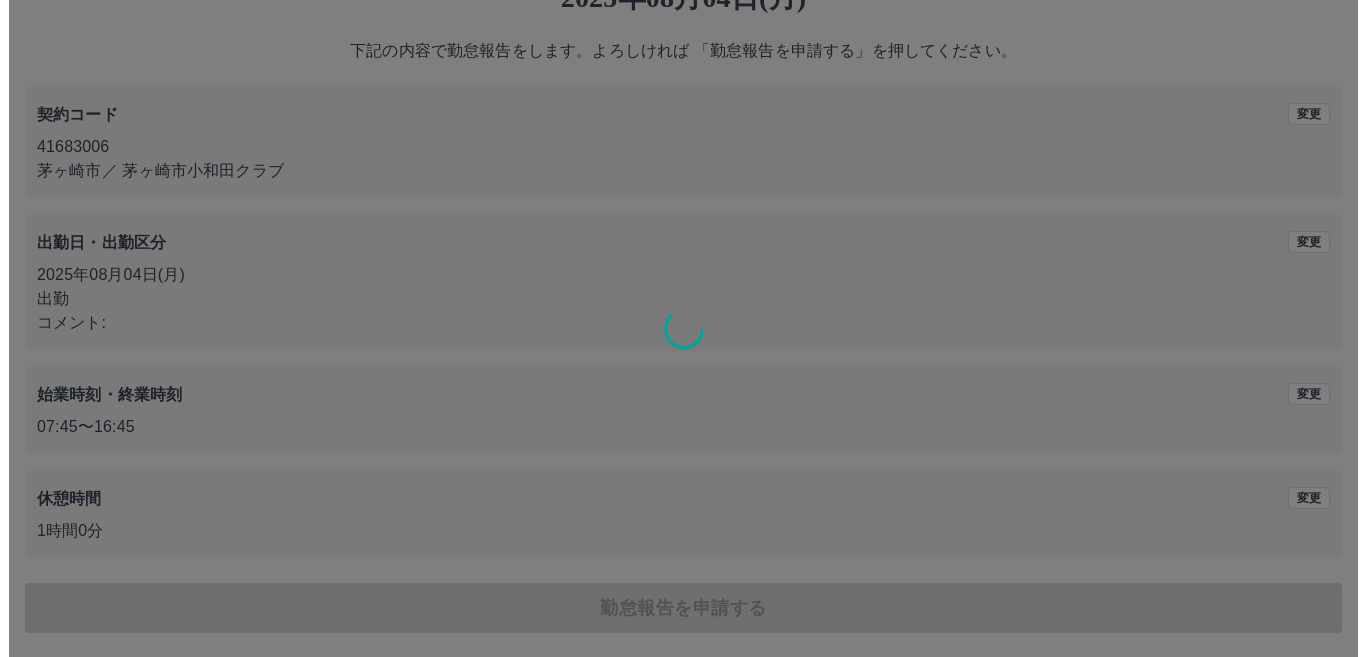 scroll, scrollTop: 0, scrollLeft: 0, axis: both 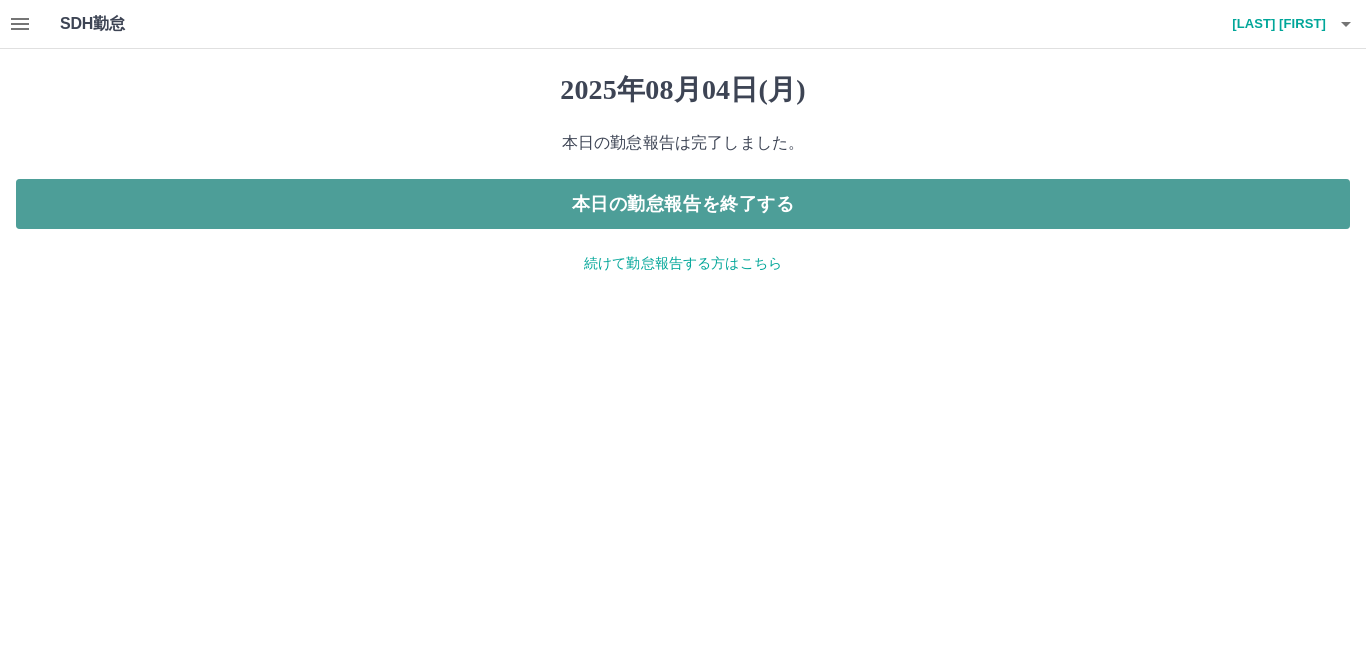 click on "本日の勤怠報告を終了する" at bounding box center (683, 204) 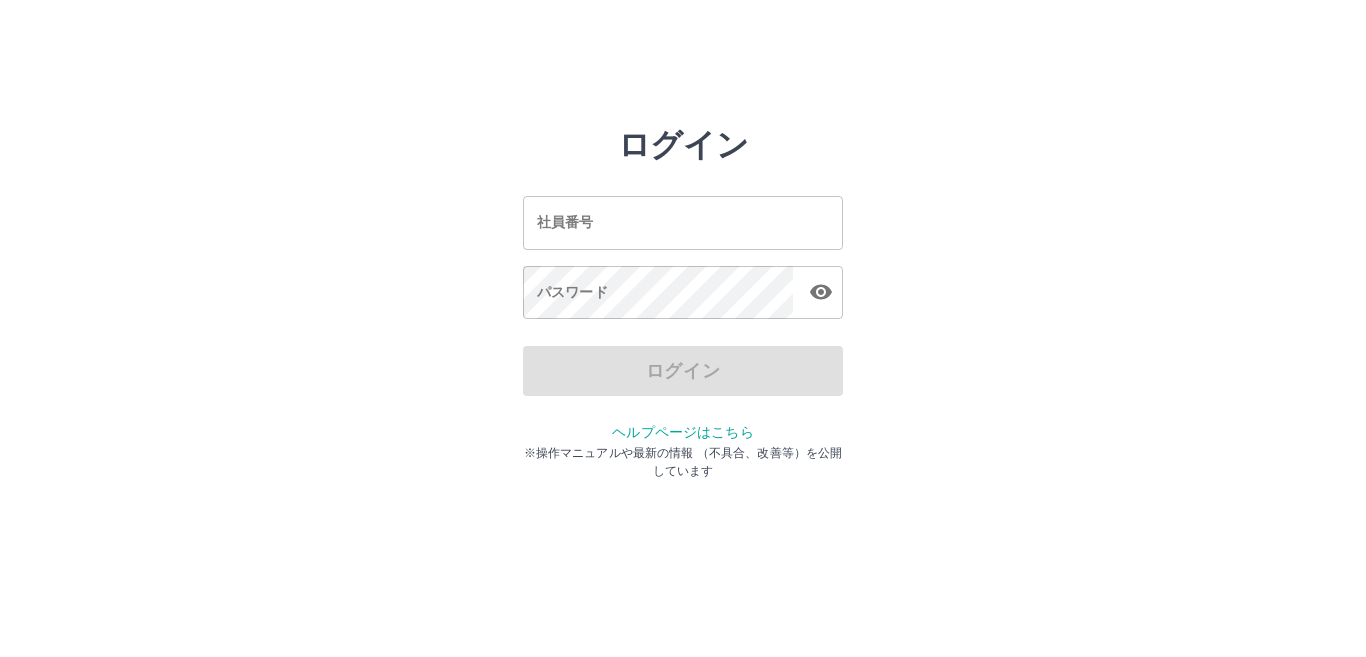 scroll, scrollTop: 0, scrollLeft: 0, axis: both 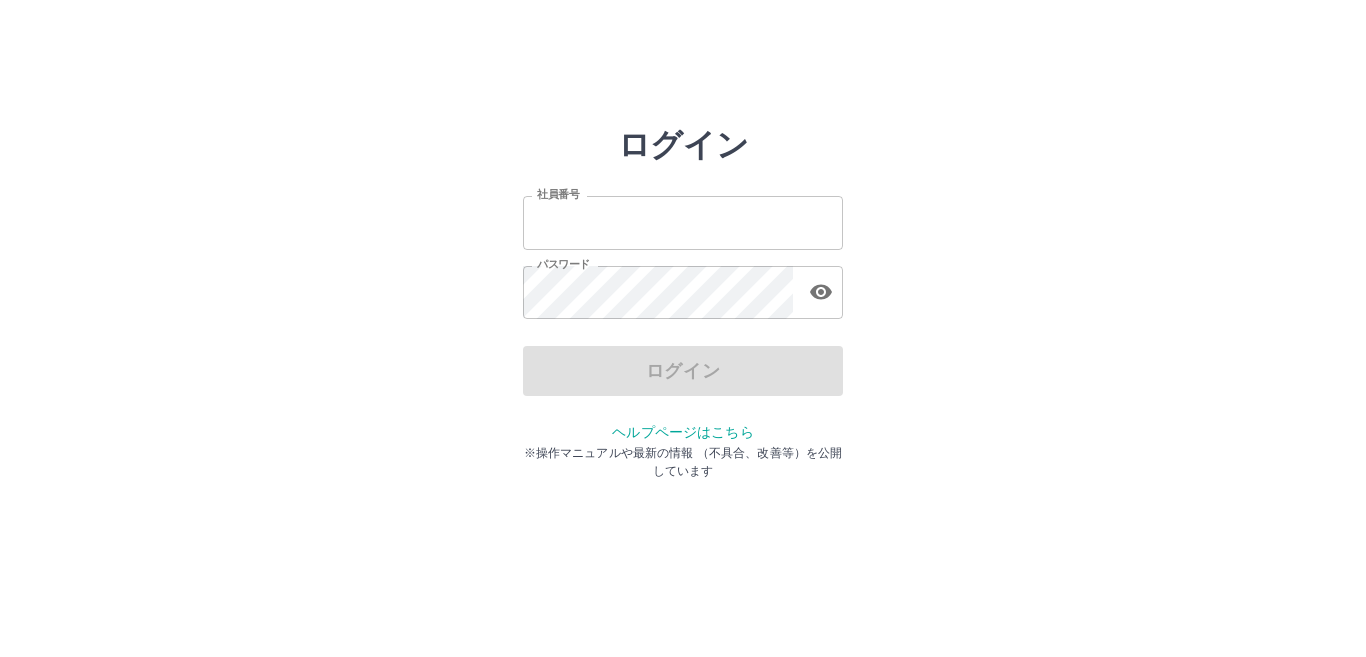 type on "*******" 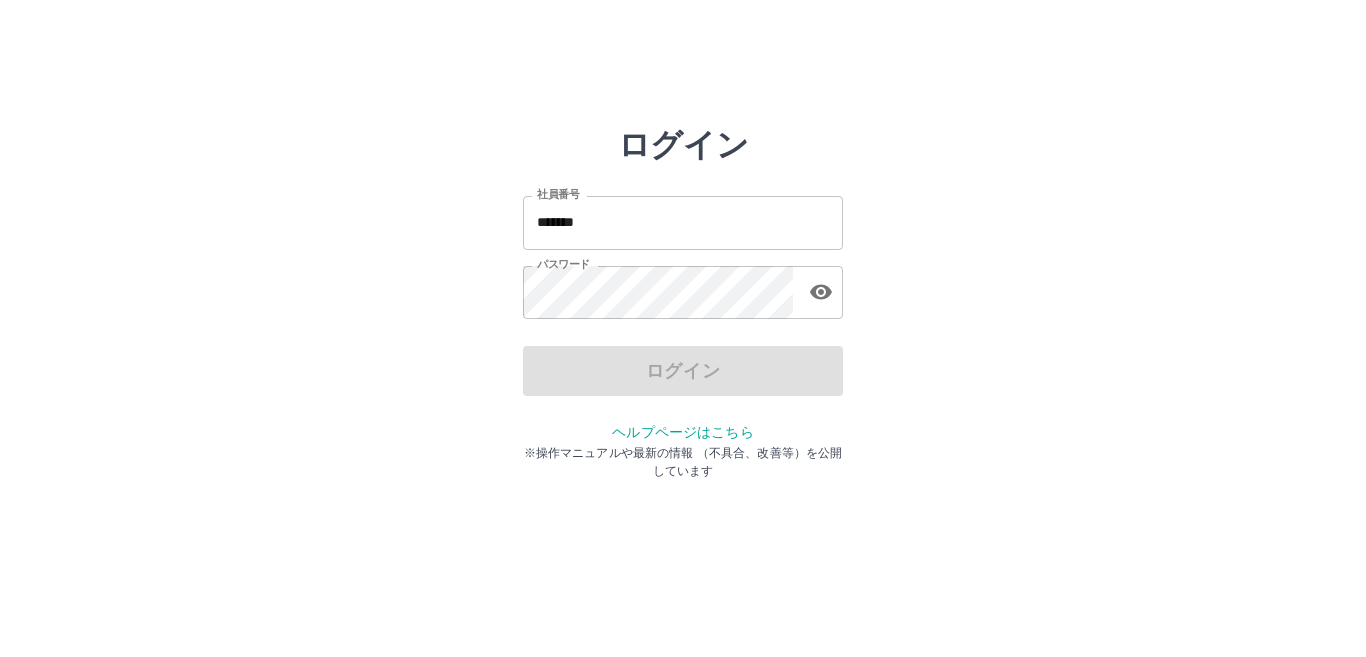 click on "ログイン" at bounding box center [683, 371] 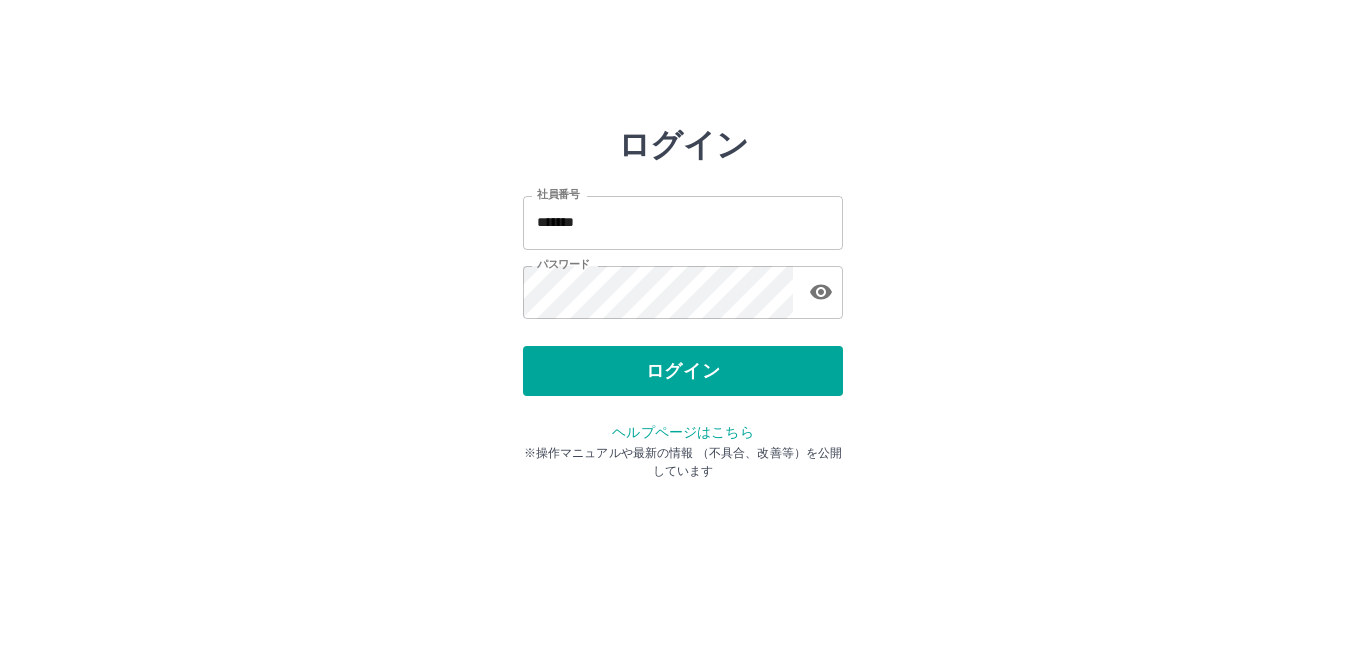click on "ログイン" at bounding box center (683, 371) 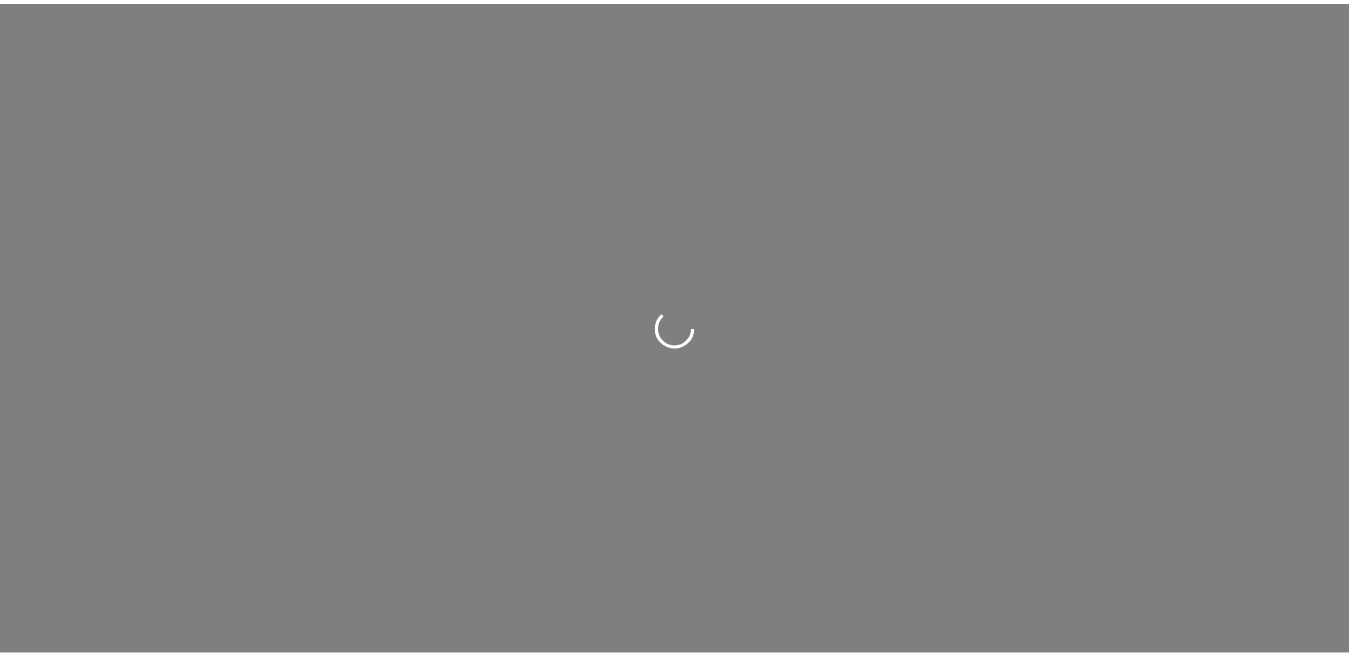 scroll, scrollTop: 0, scrollLeft: 0, axis: both 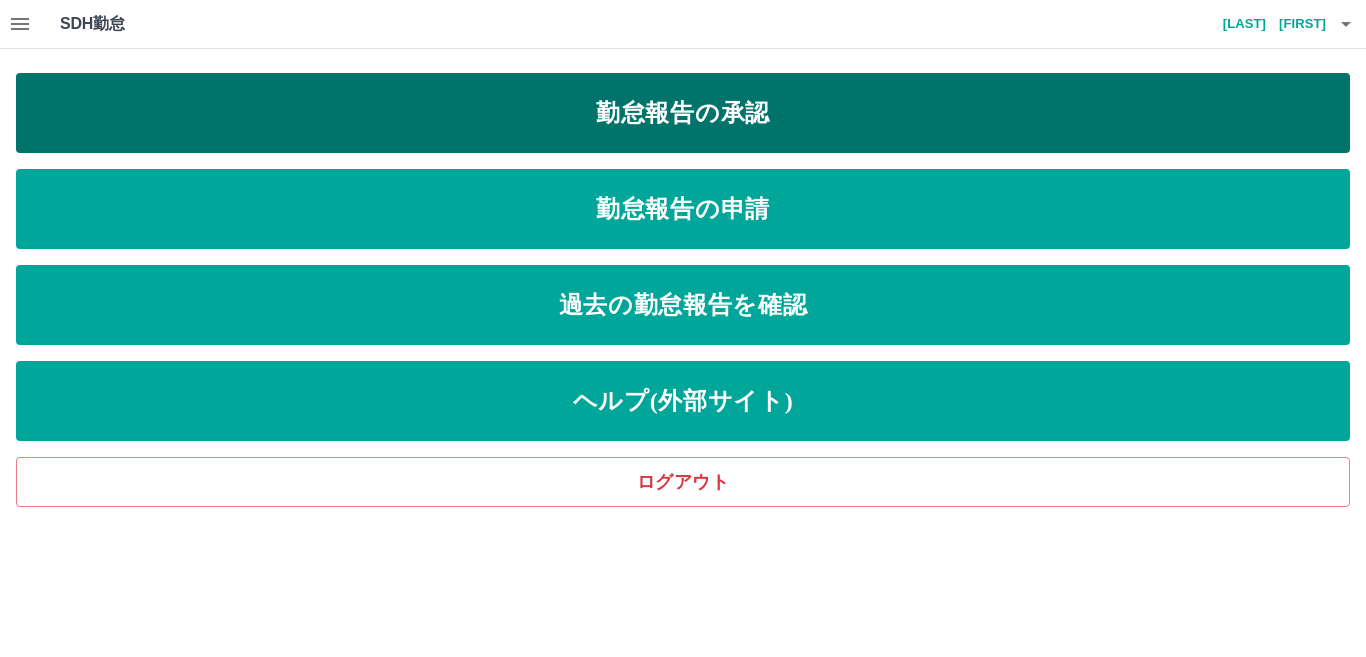 click on "勤怠報告の承認" at bounding box center (683, 113) 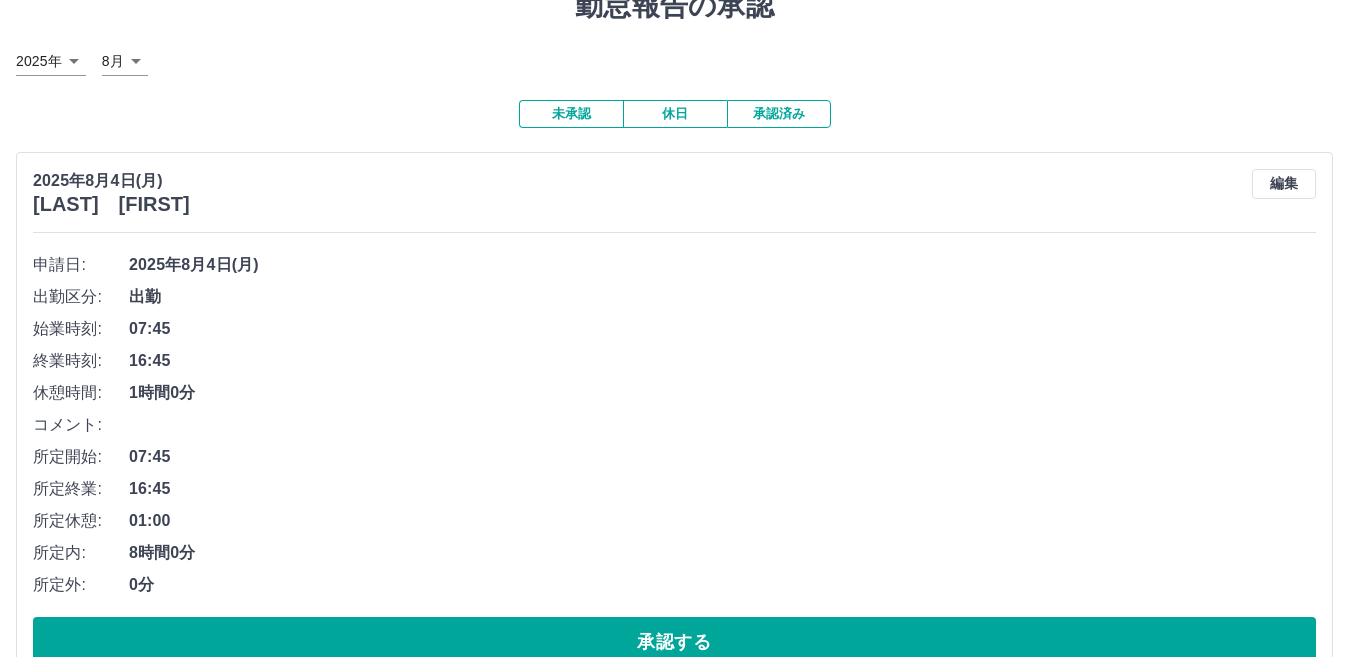 scroll, scrollTop: 200, scrollLeft: 0, axis: vertical 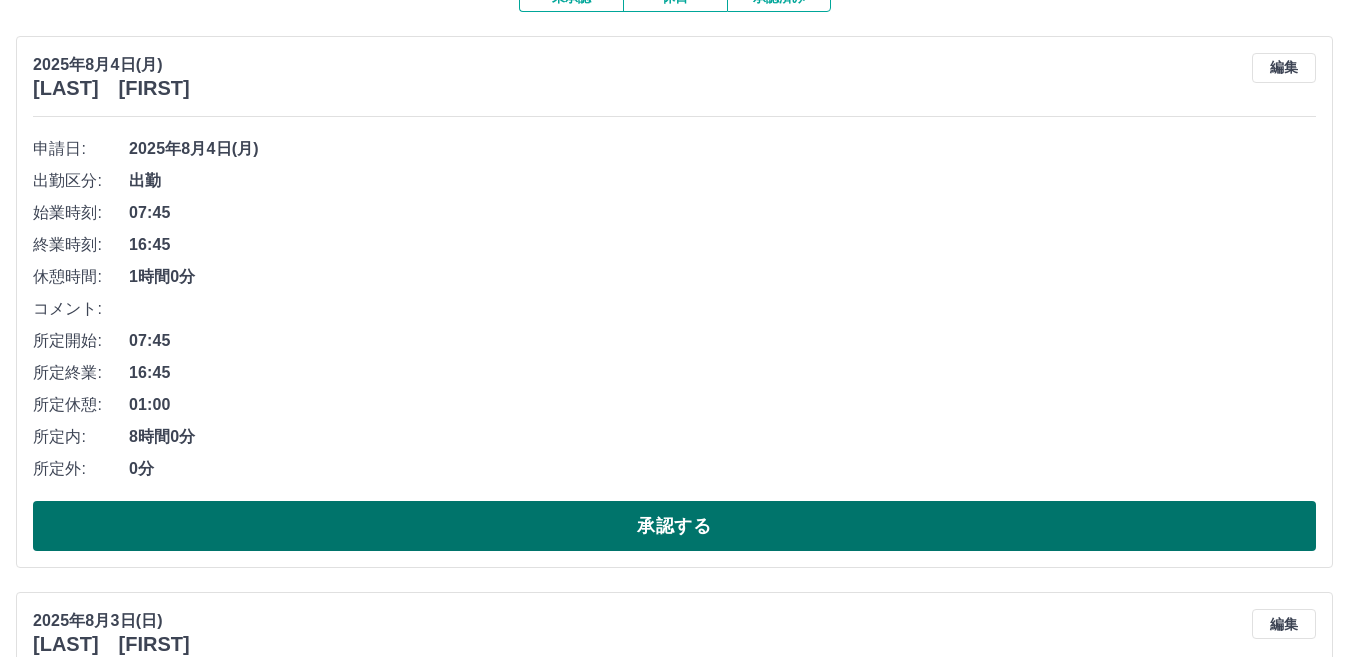 click on "承認する" at bounding box center [674, 526] 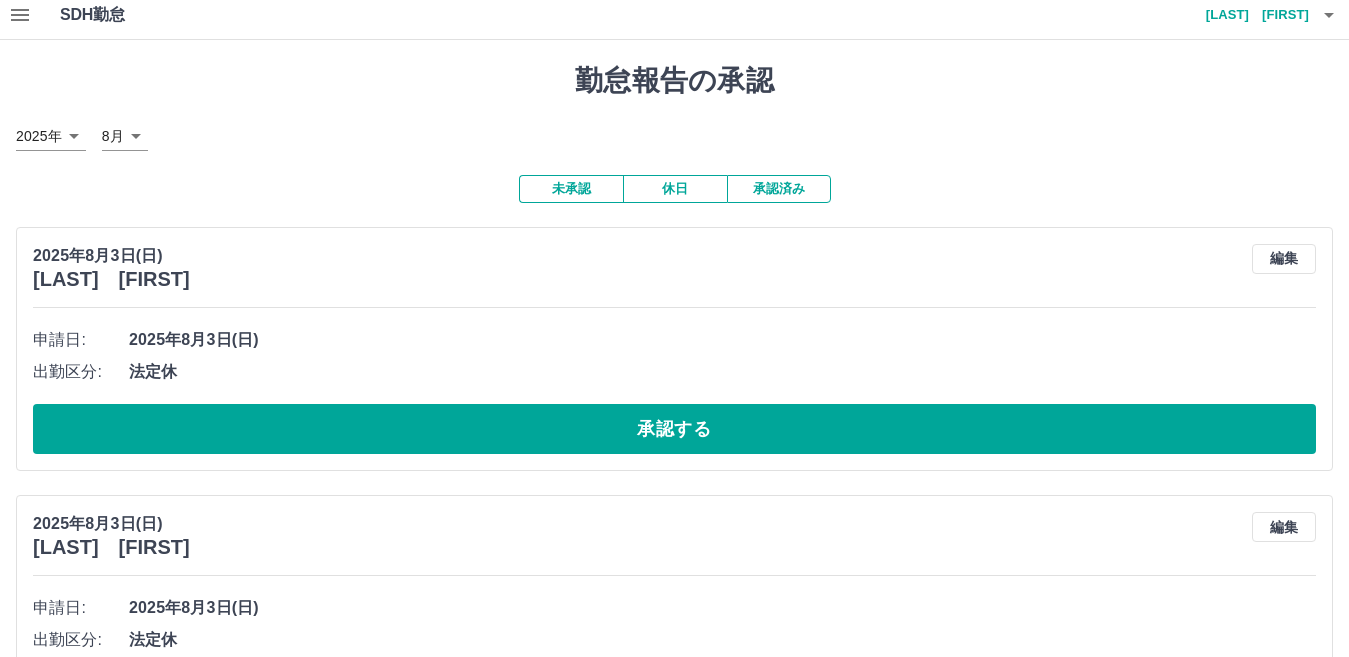 scroll, scrollTop: 0, scrollLeft: 0, axis: both 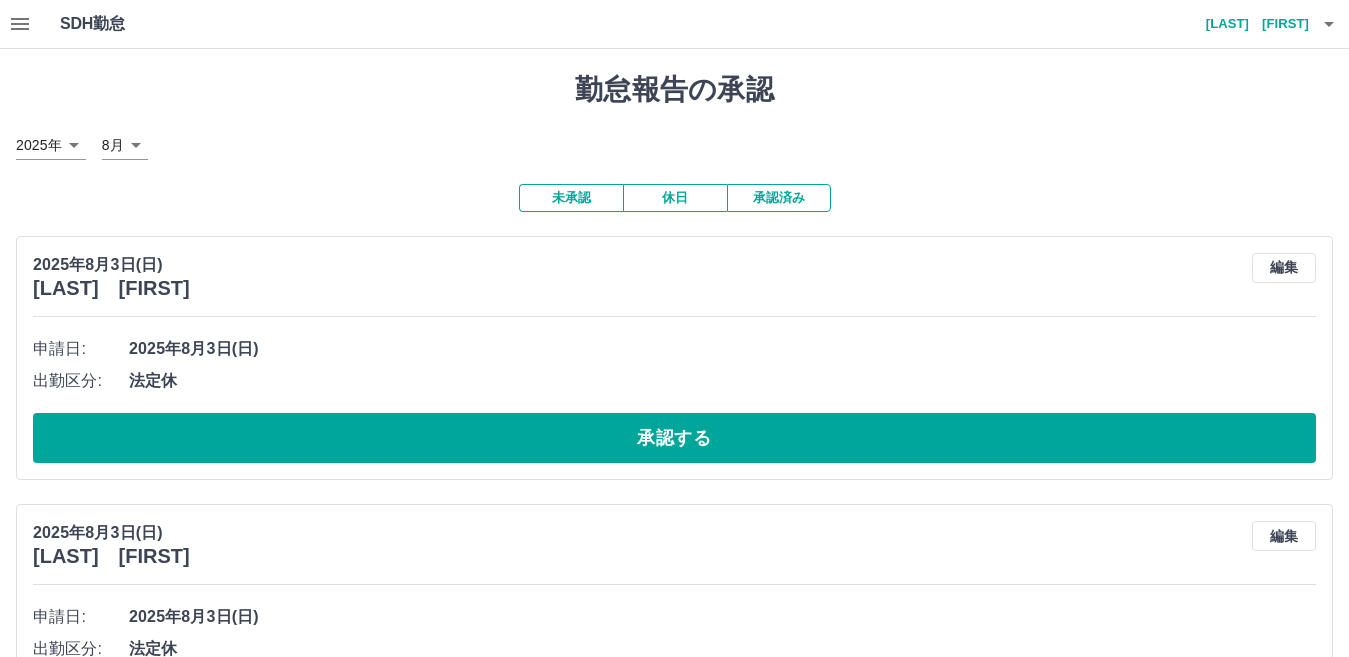 click on "承認済み" at bounding box center [779, 198] 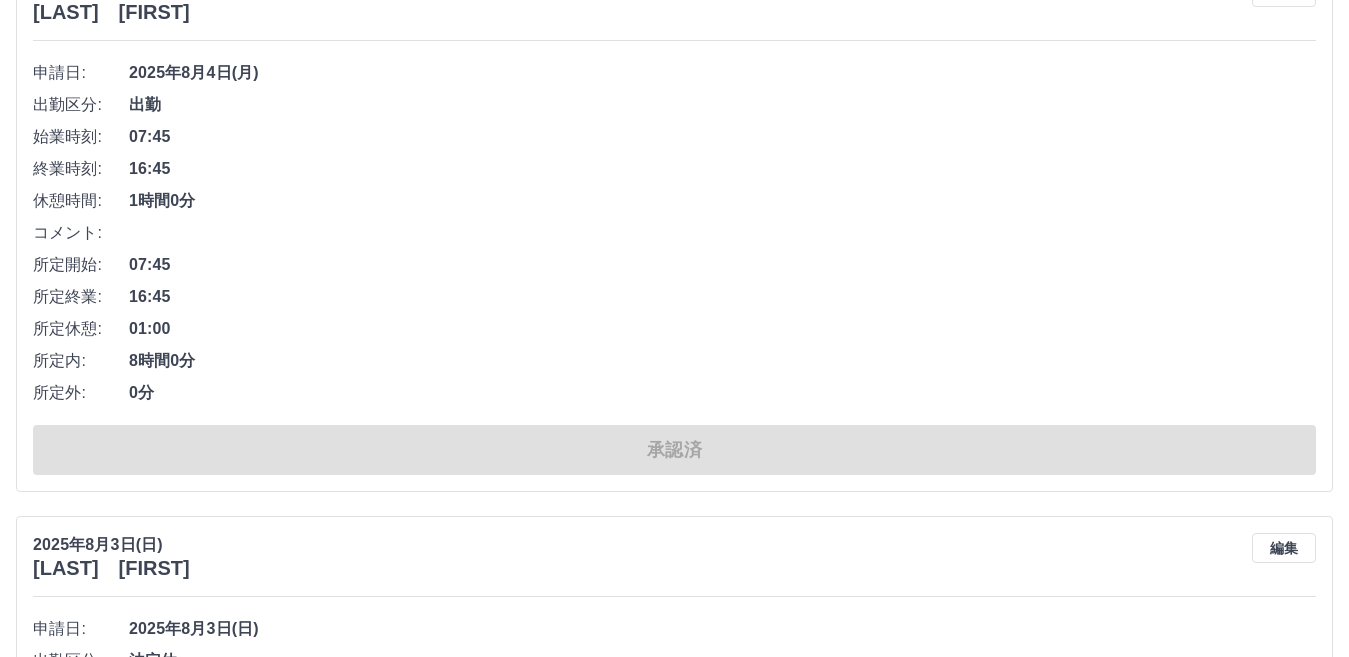 scroll, scrollTop: 0, scrollLeft: 0, axis: both 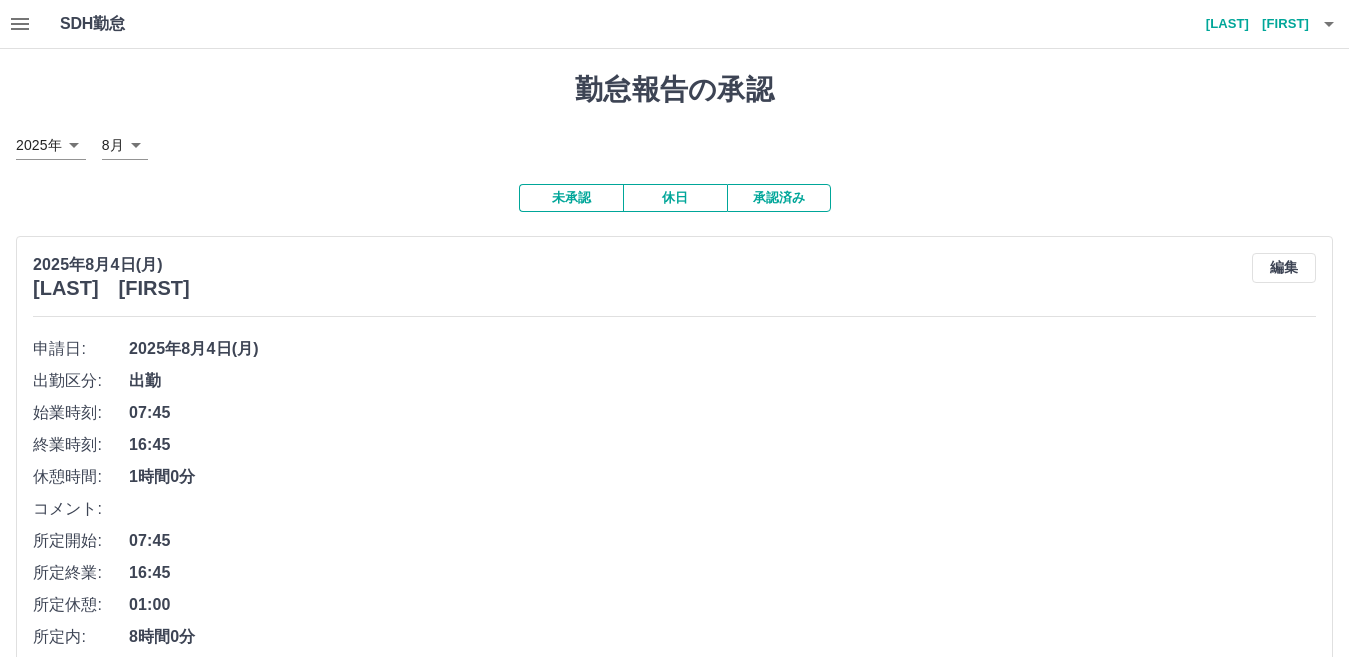 click on "未承認" at bounding box center [571, 198] 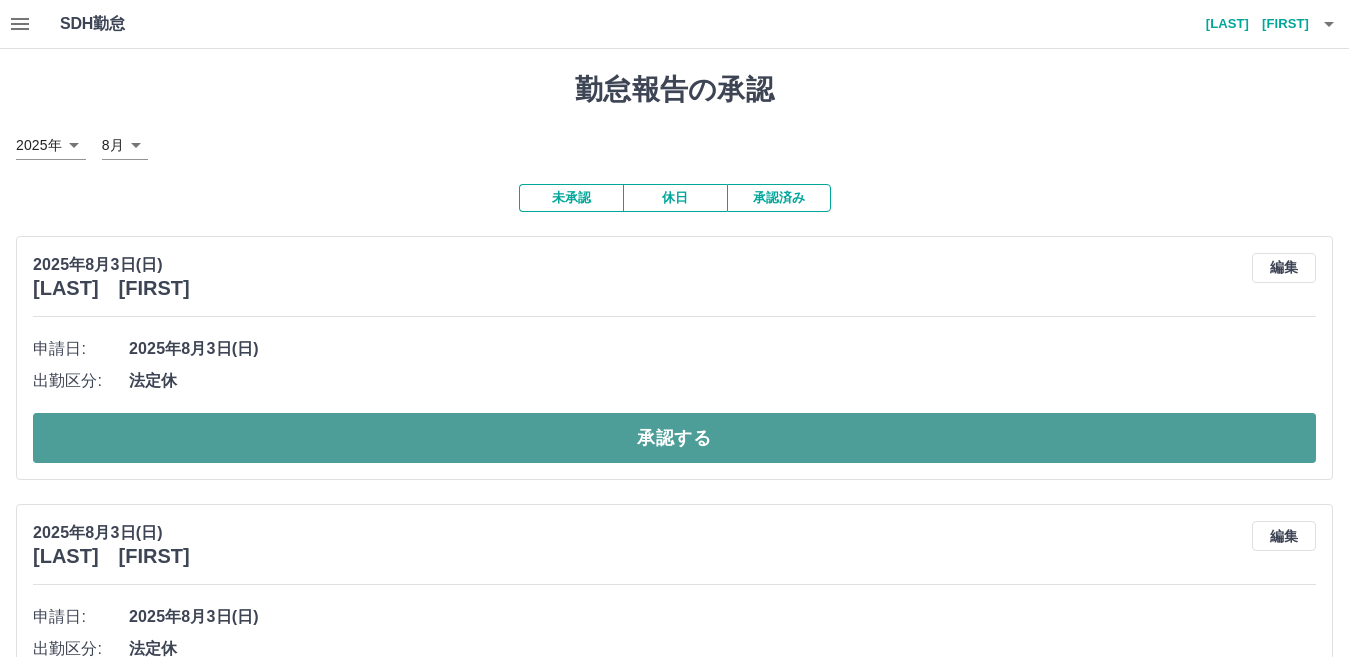 click on "承認する" at bounding box center [674, 438] 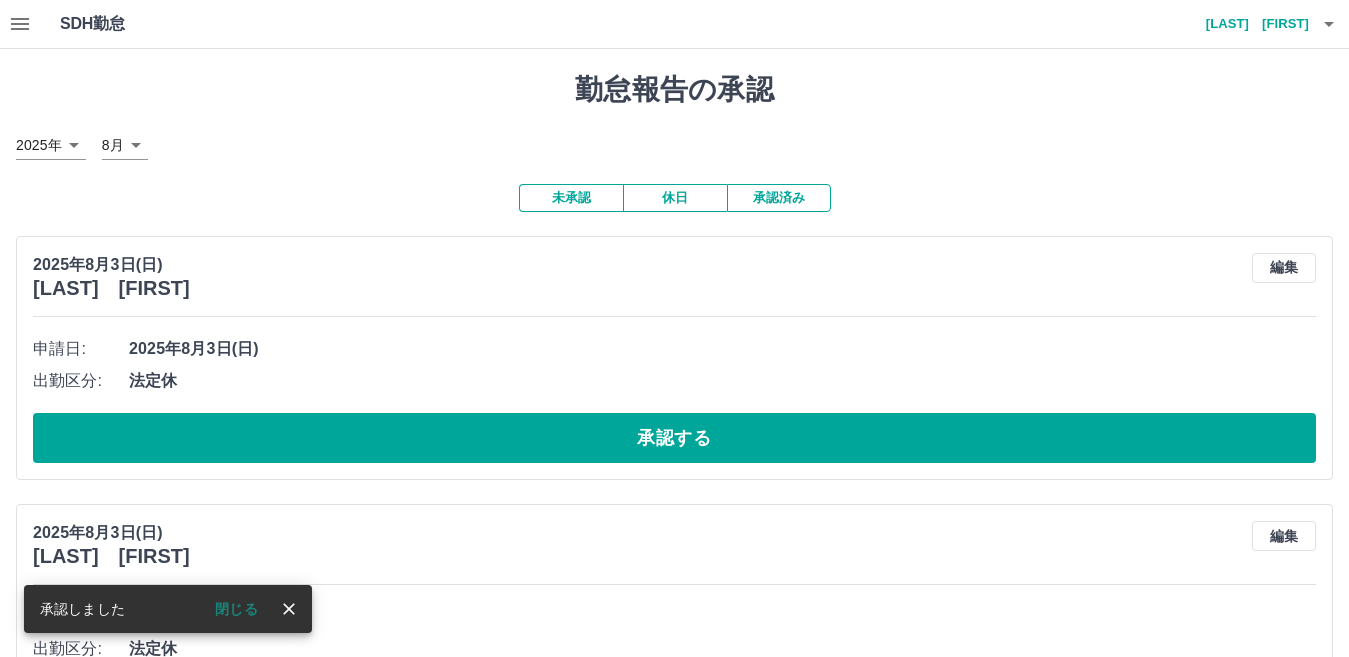 click on "申請日: [YEAR]年[MONTH]月[DAY]日(日) 出勤区分: 法定休 承認する" at bounding box center [674, 398] 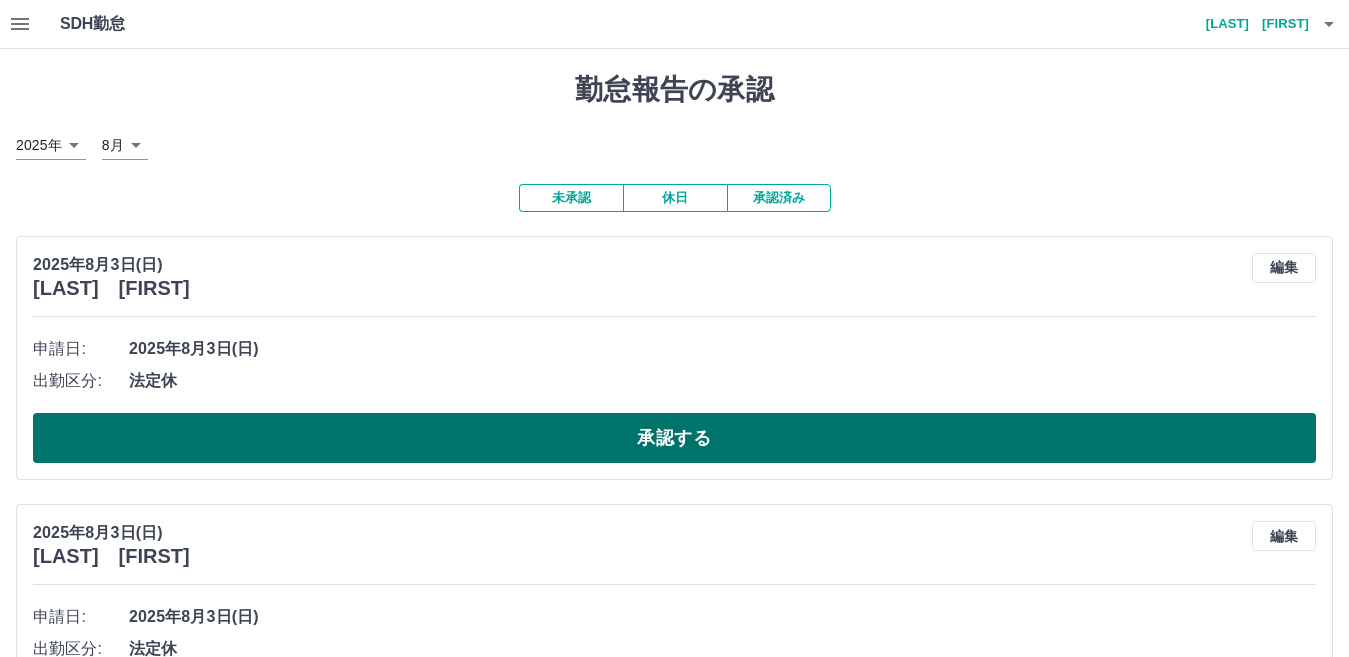 click on "承認する" at bounding box center (674, 438) 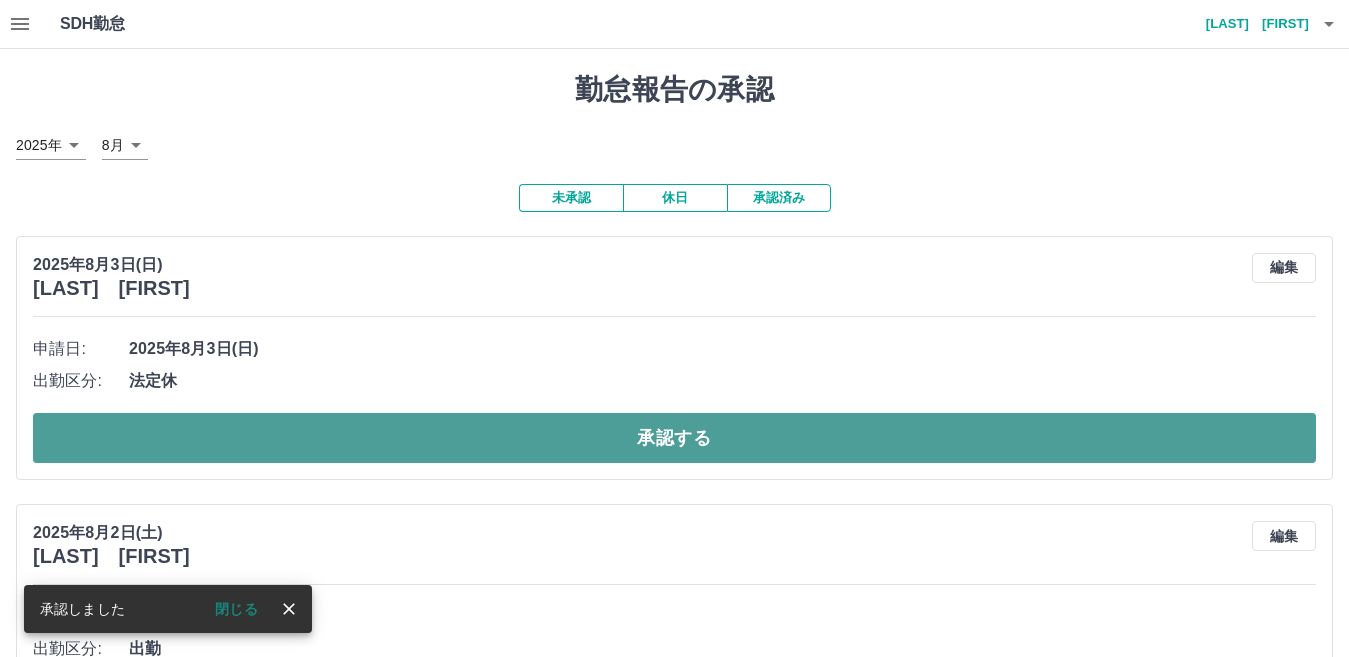 click on "承認する" at bounding box center (674, 438) 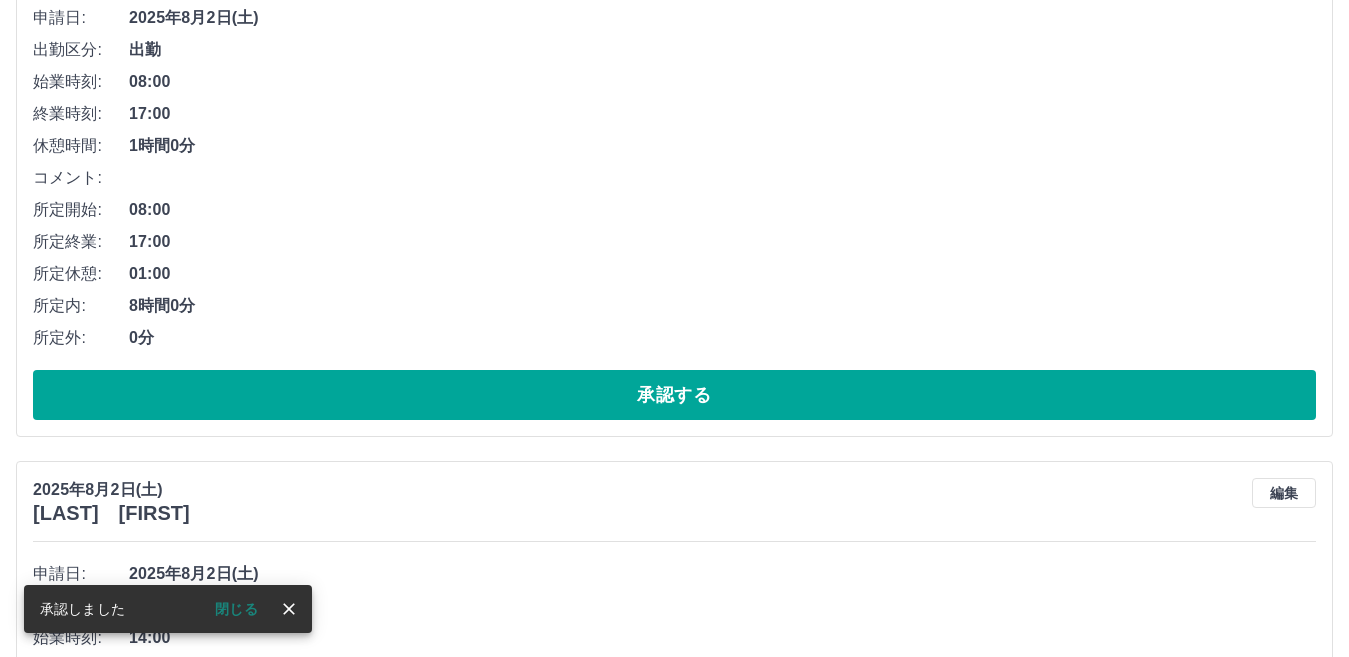 scroll, scrollTop: 332, scrollLeft: 0, axis: vertical 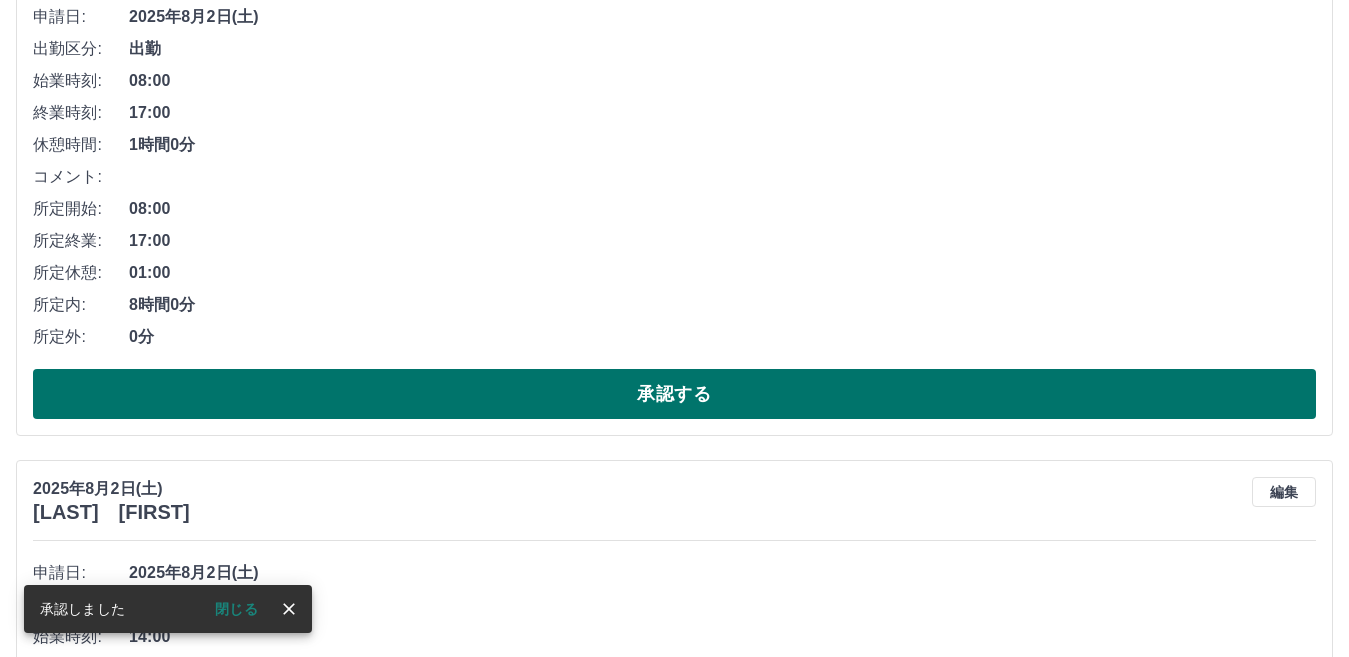 click on "承認する" at bounding box center [674, 394] 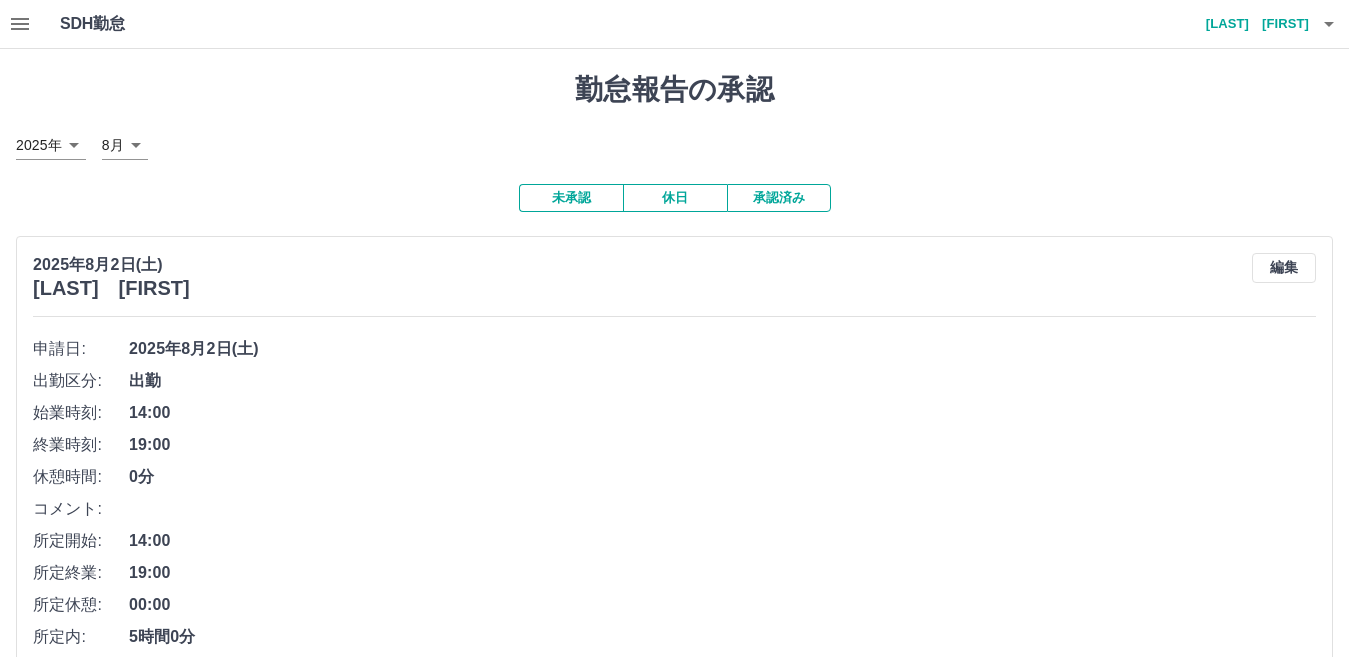 scroll, scrollTop: 200, scrollLeft: 0, axis: vertical 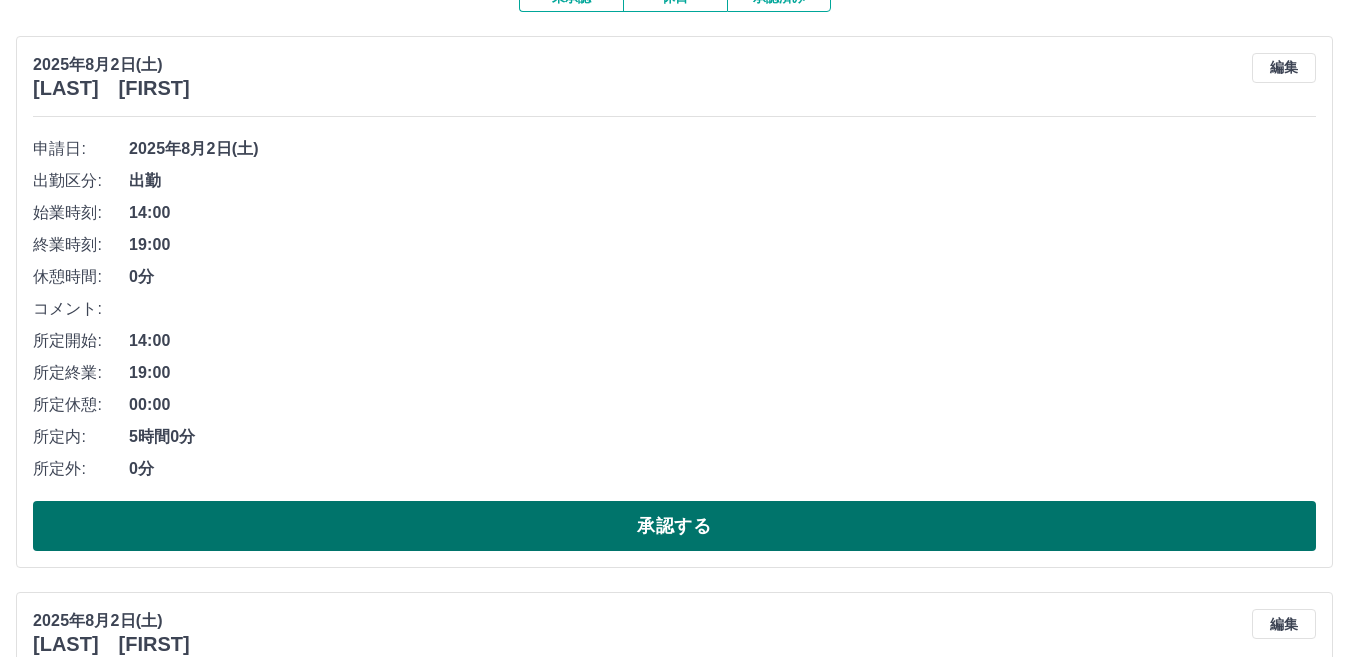 click on "承認する" at bounding box center [674, 526] 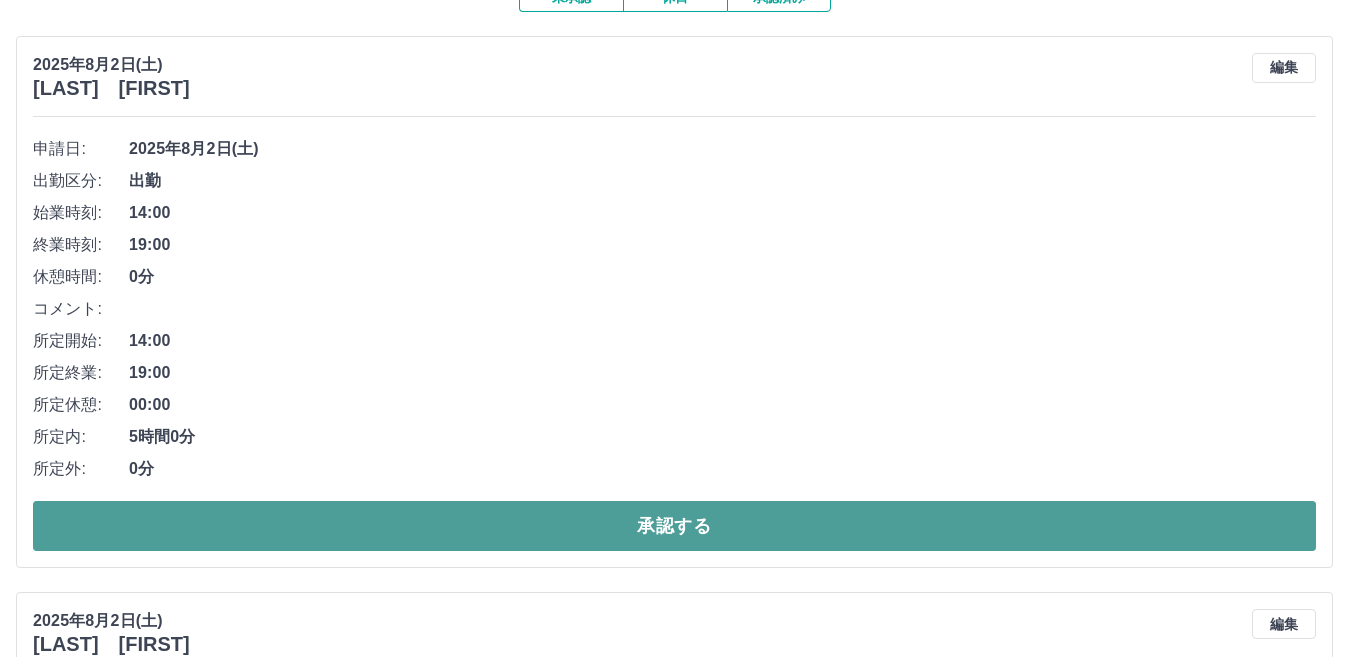 click on "承認する" at bounding box center [674, 526] 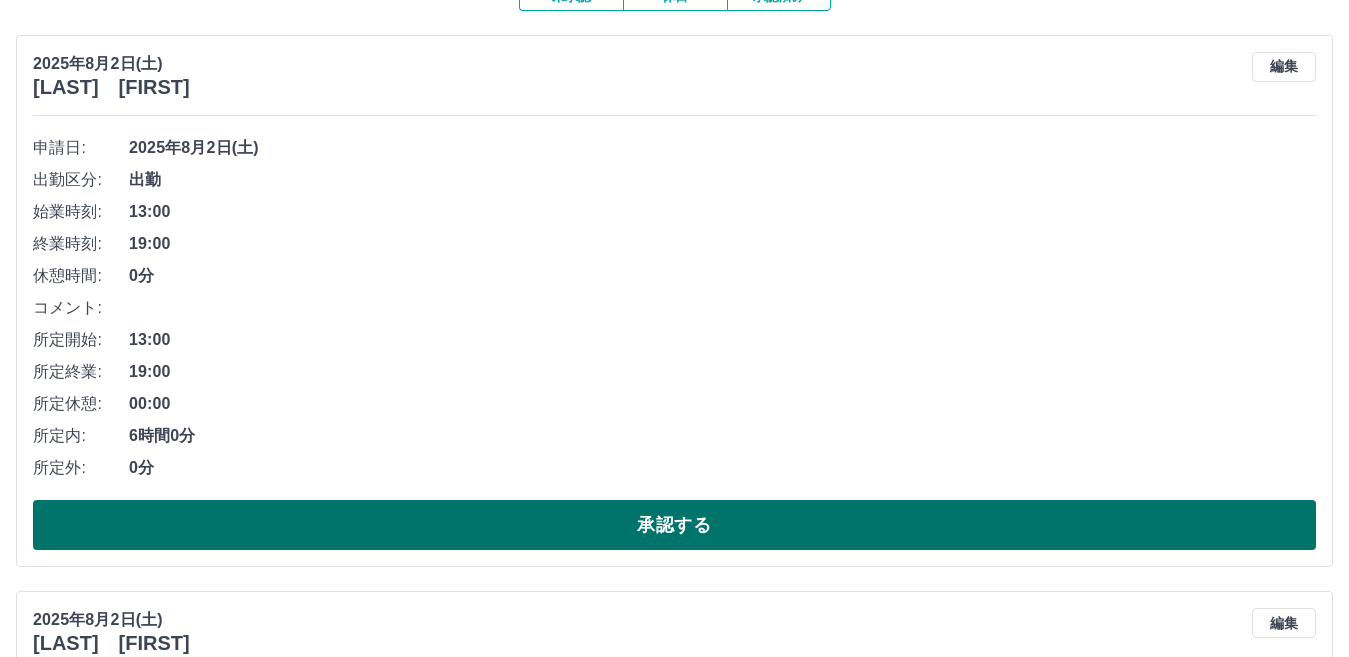 scroll, scrollTop: 200, scrollLeft: 0, axis: vertical 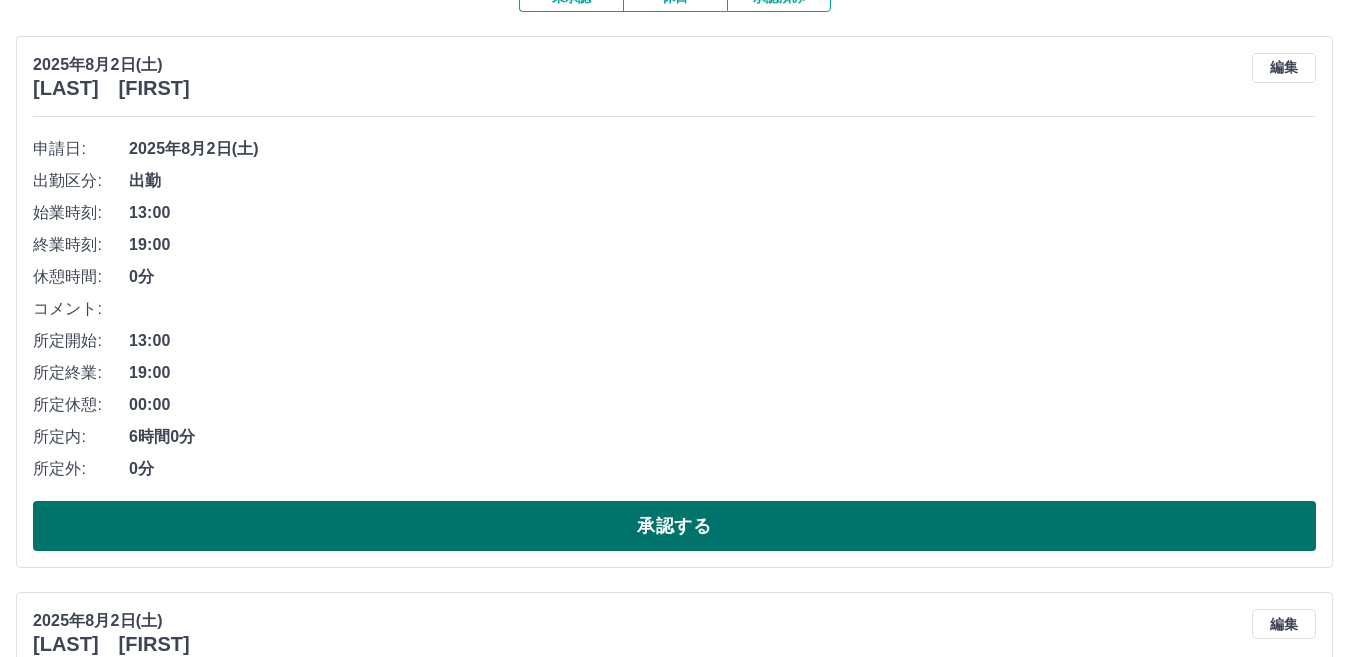 click on "承認する" at bounding box center (674, 526) 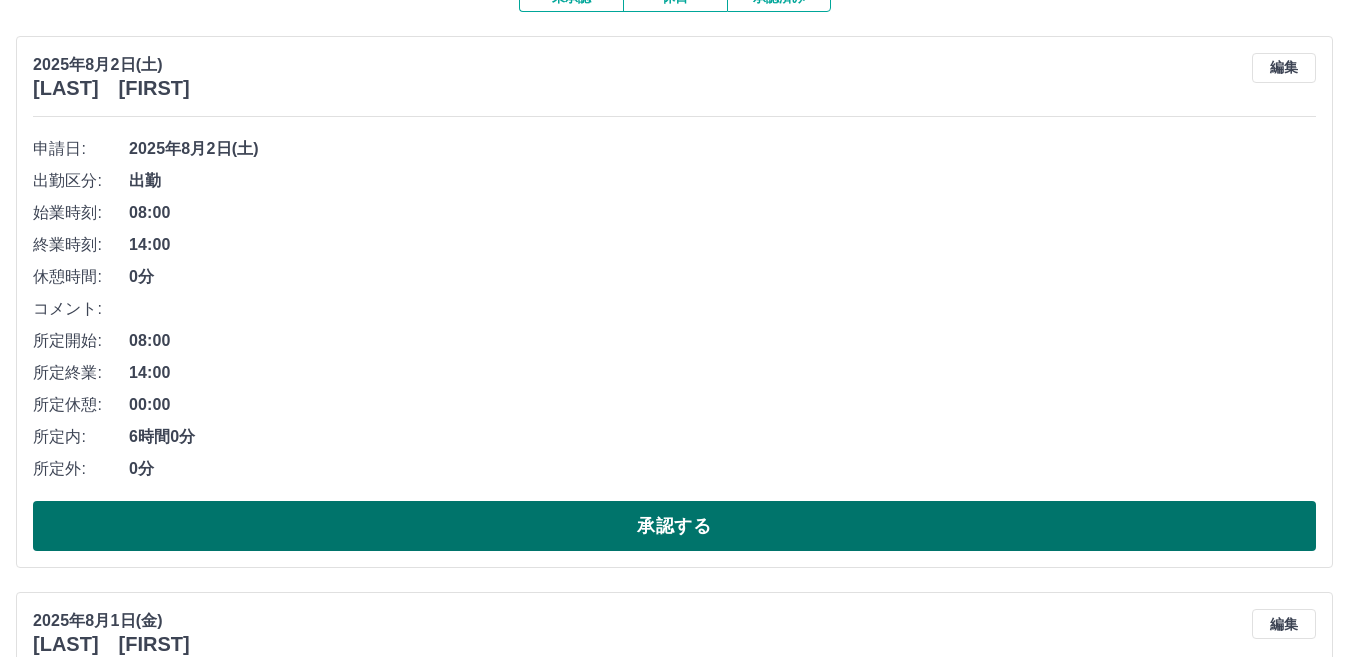 click on "承認する" at bounding box center [674, 526] 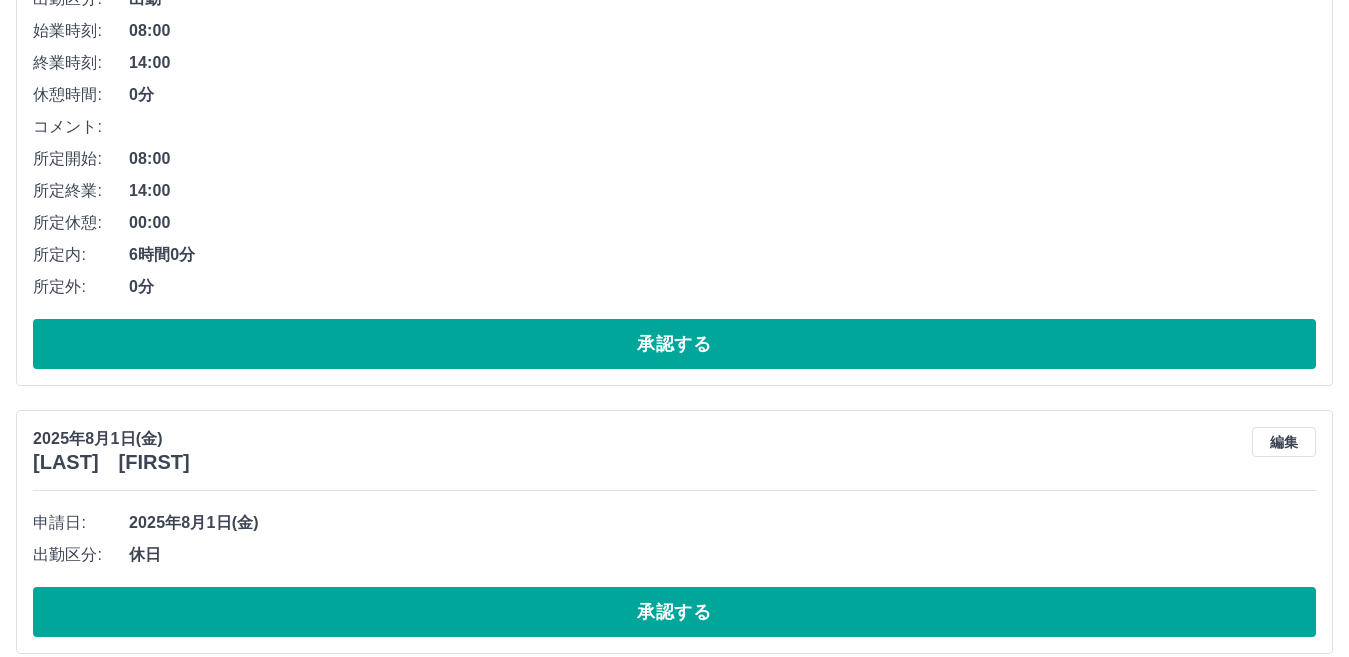 scroll, scrollTop: 400, scrollLeft: 0, axis: vertical 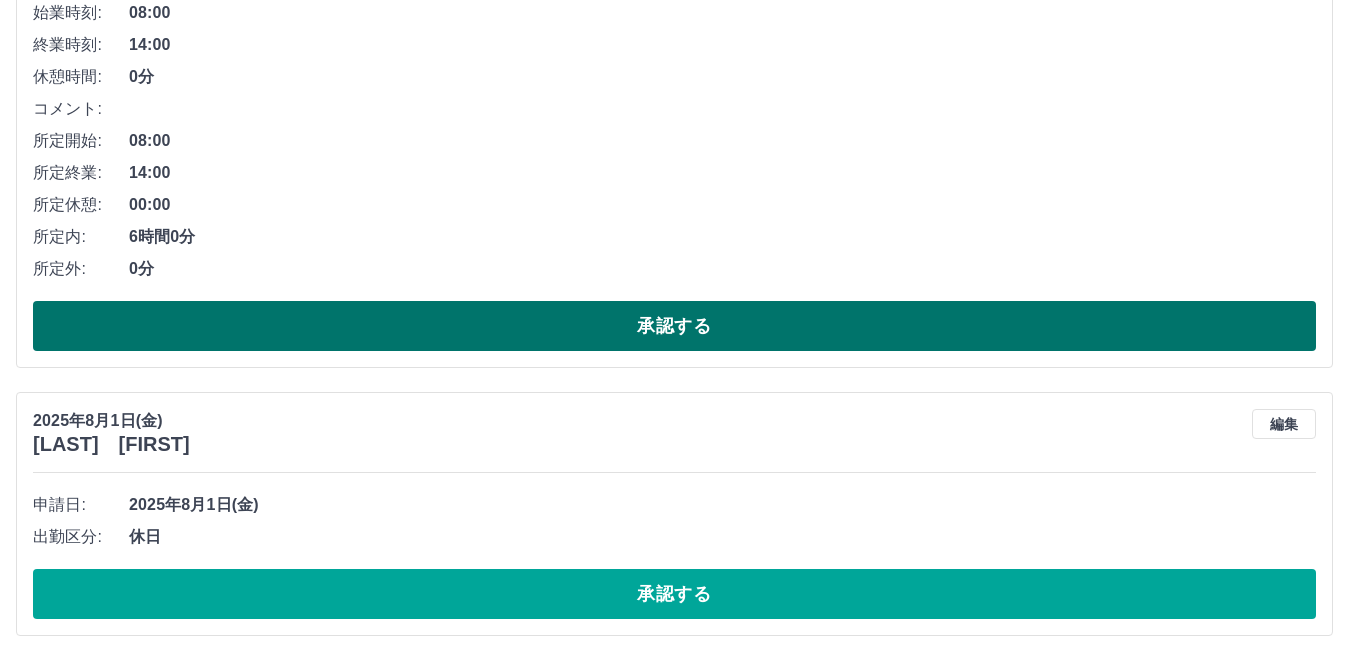 click on "承認する" at bounding box center [674, 326] 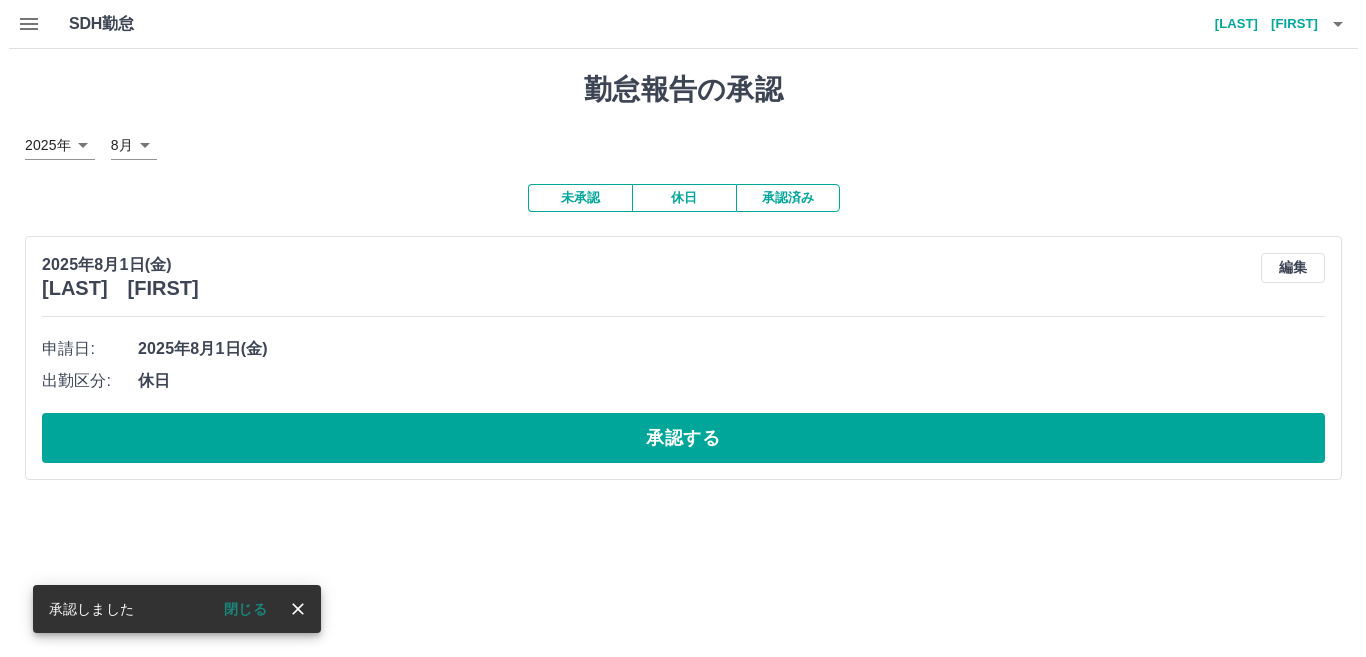 scroll, scrollTop: 0, scrollLeft: 0, axis: both 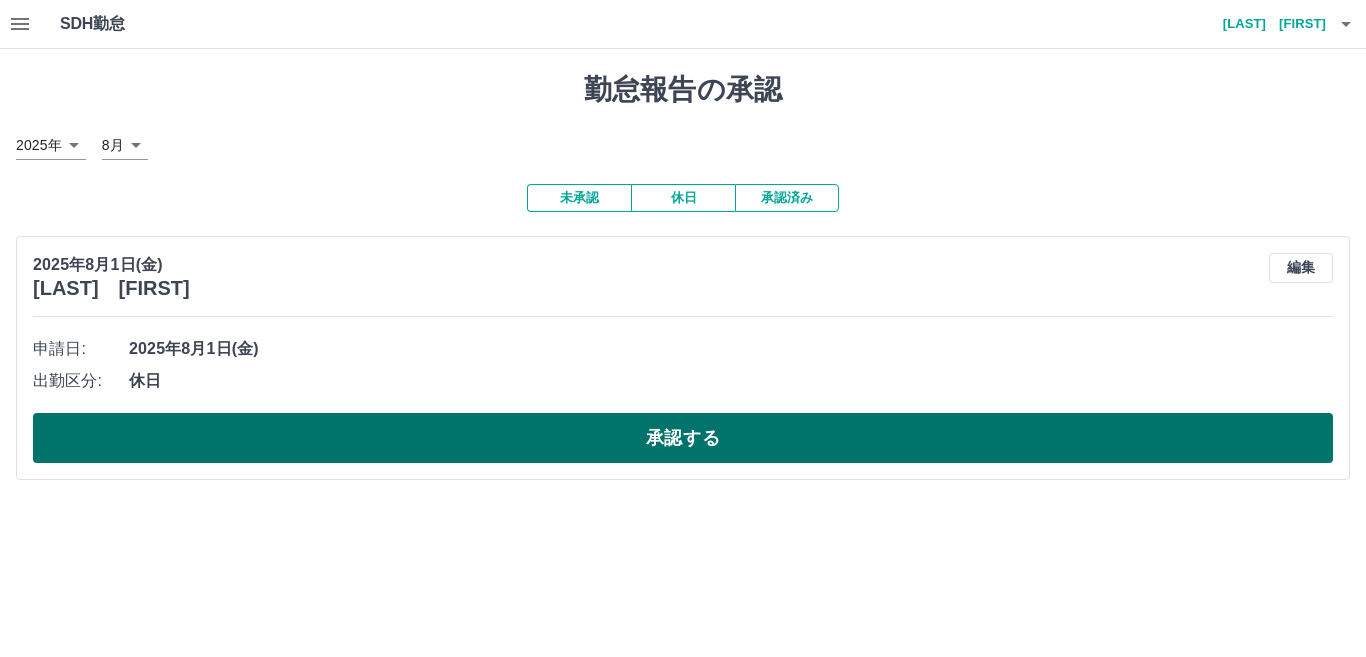 click on "承認する" at bounding box center [683, 438] 